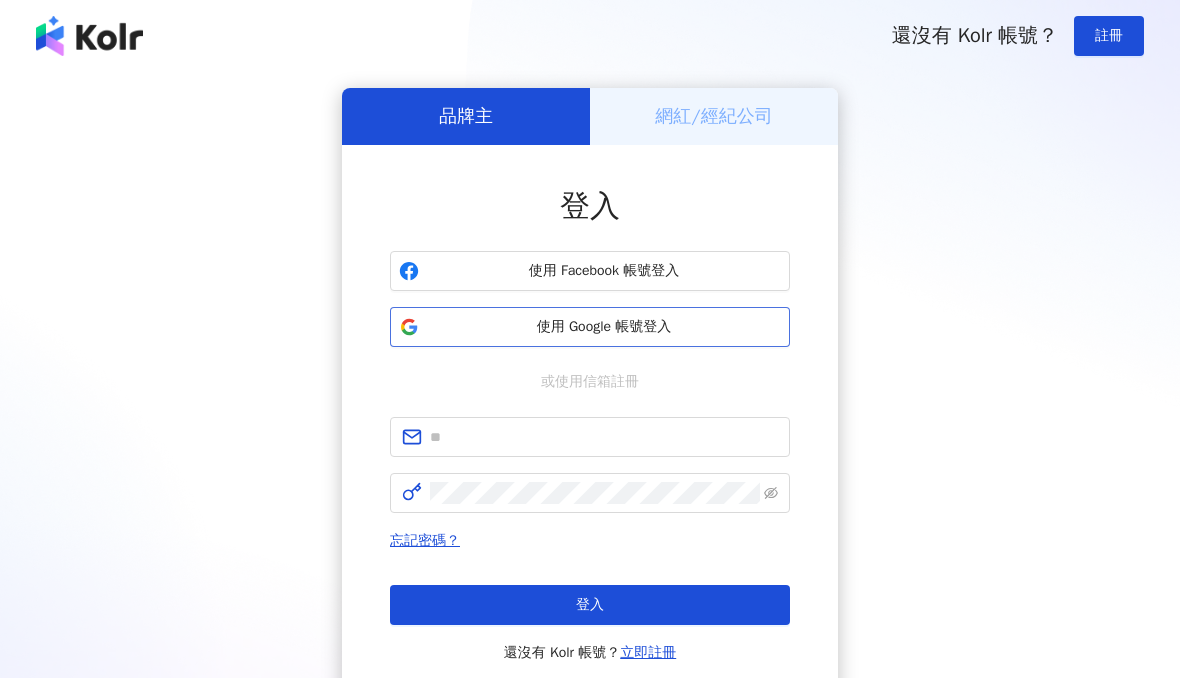 scroll, scrollTop: 0, scrollLeft: 0, axis: both 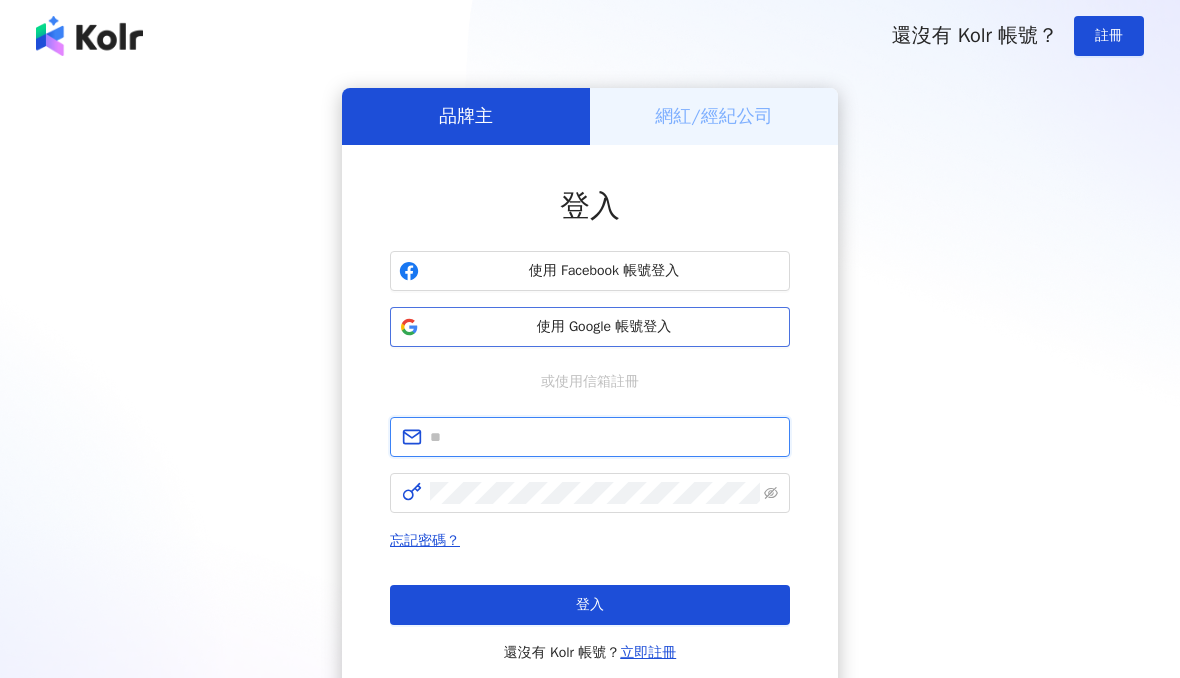 type on "**********" 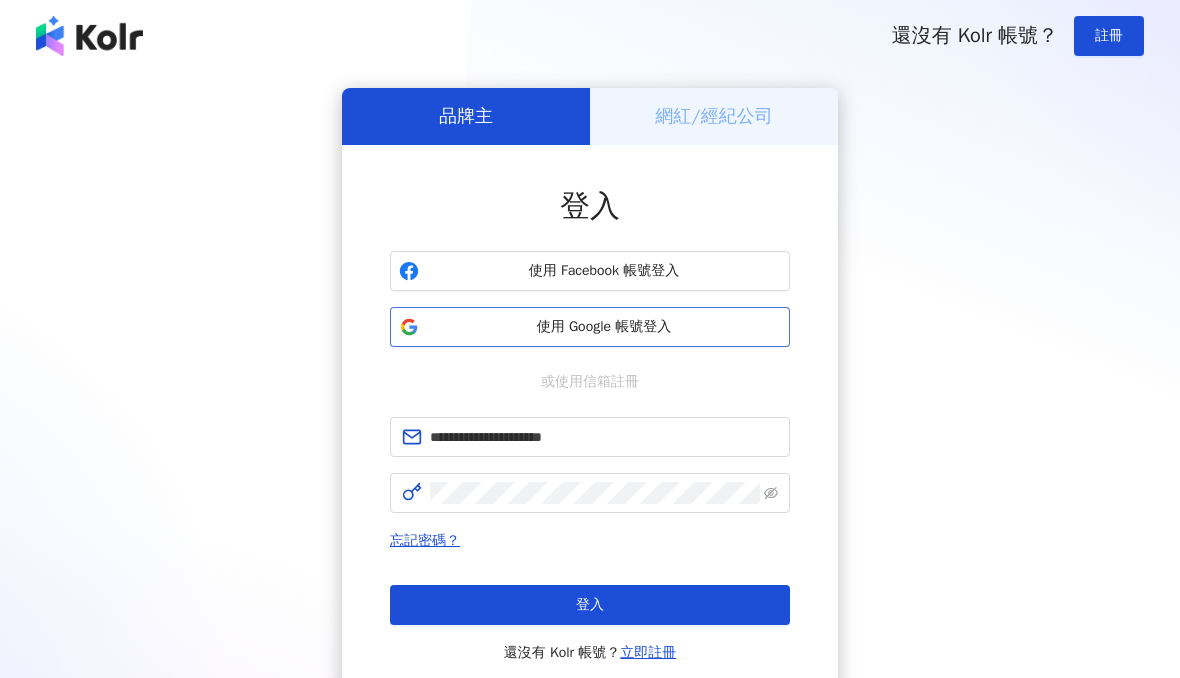 click on "使用 Google 帳號登入" at bounding box center [604, 327] 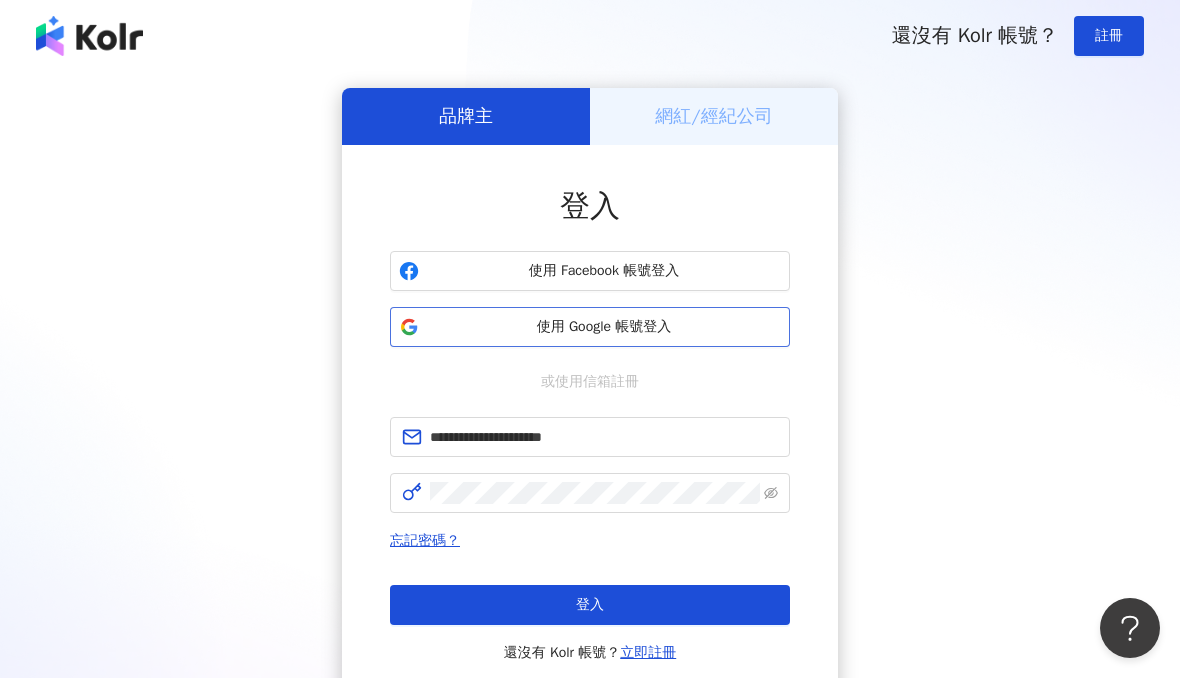 scroll, scrollTop: 0, scrollLeft: 0, axis: both 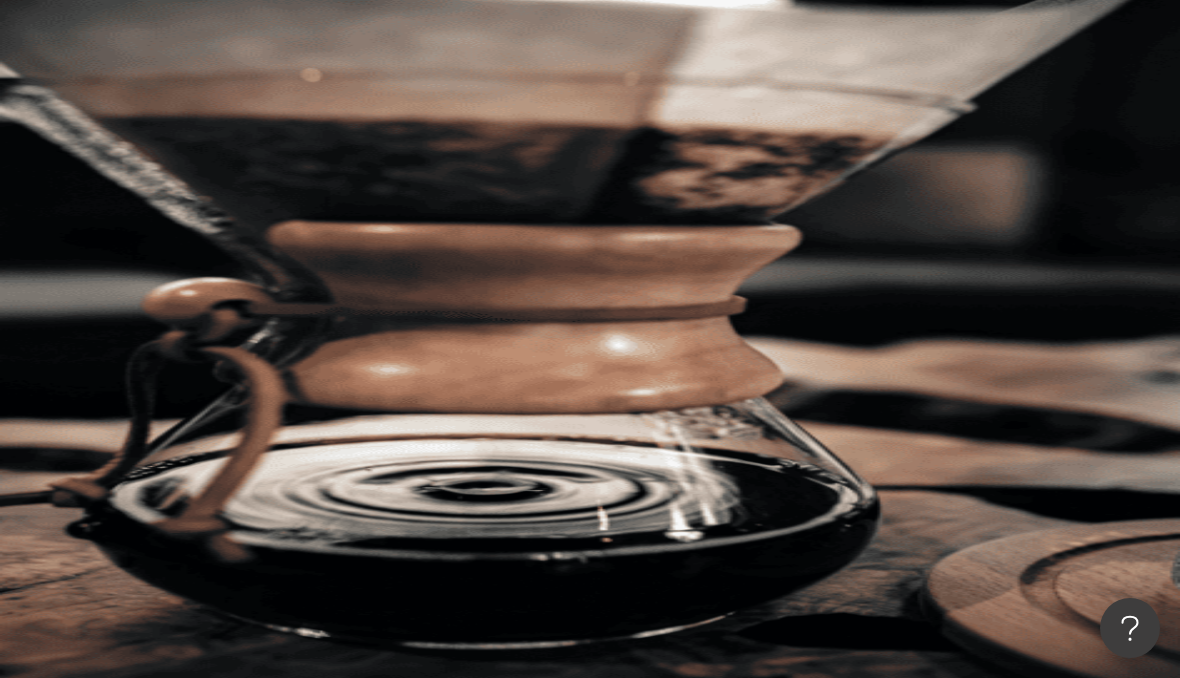 click on "el-icon-cs Request an online demo Free trial English W" at bounding box center [708, 200] 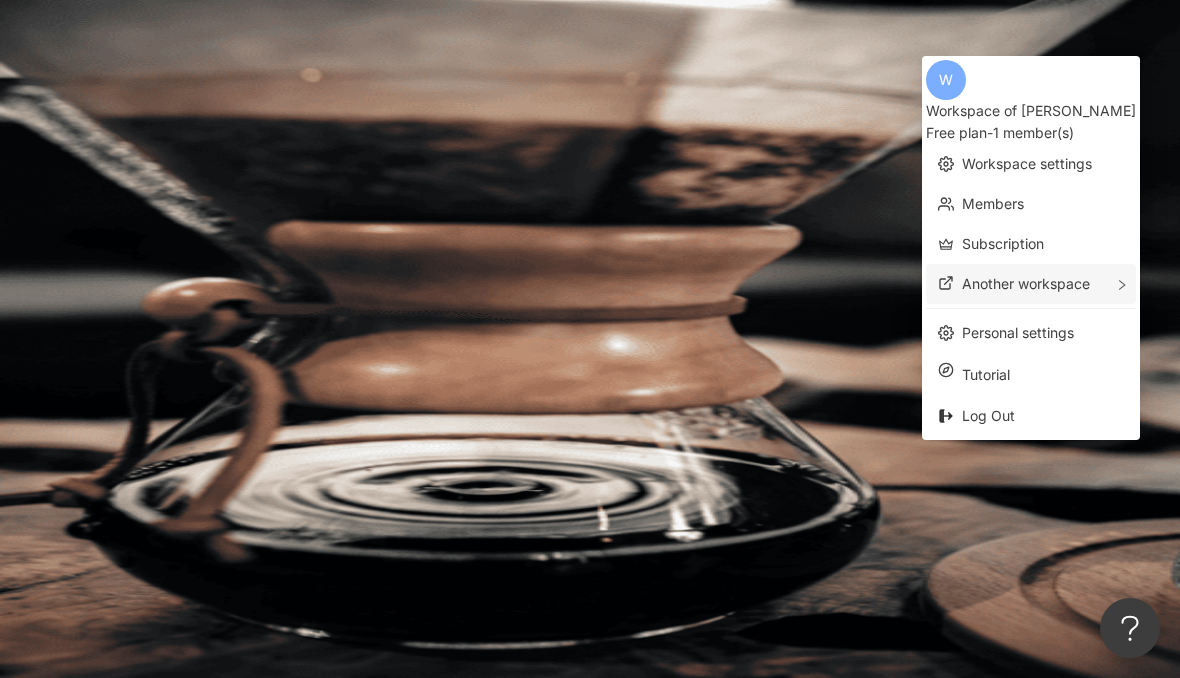 click on "Another workspace" at bounding box center [1026, 283] 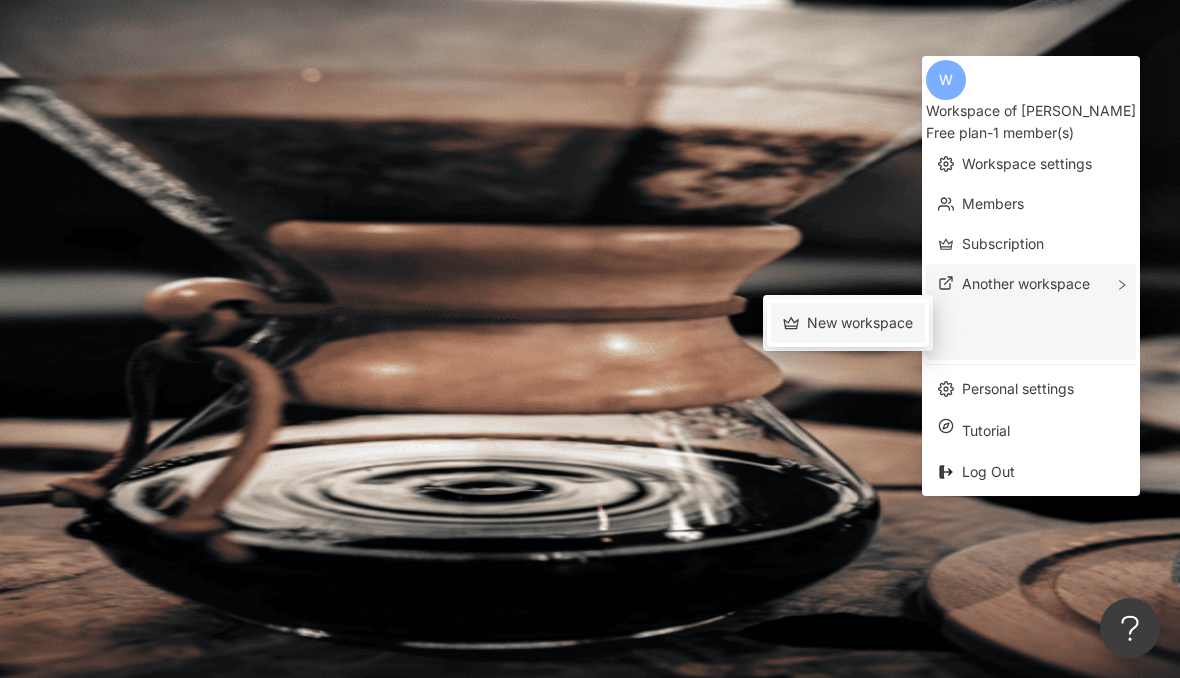 click on "New workspace" at bounding box center [860, 323] 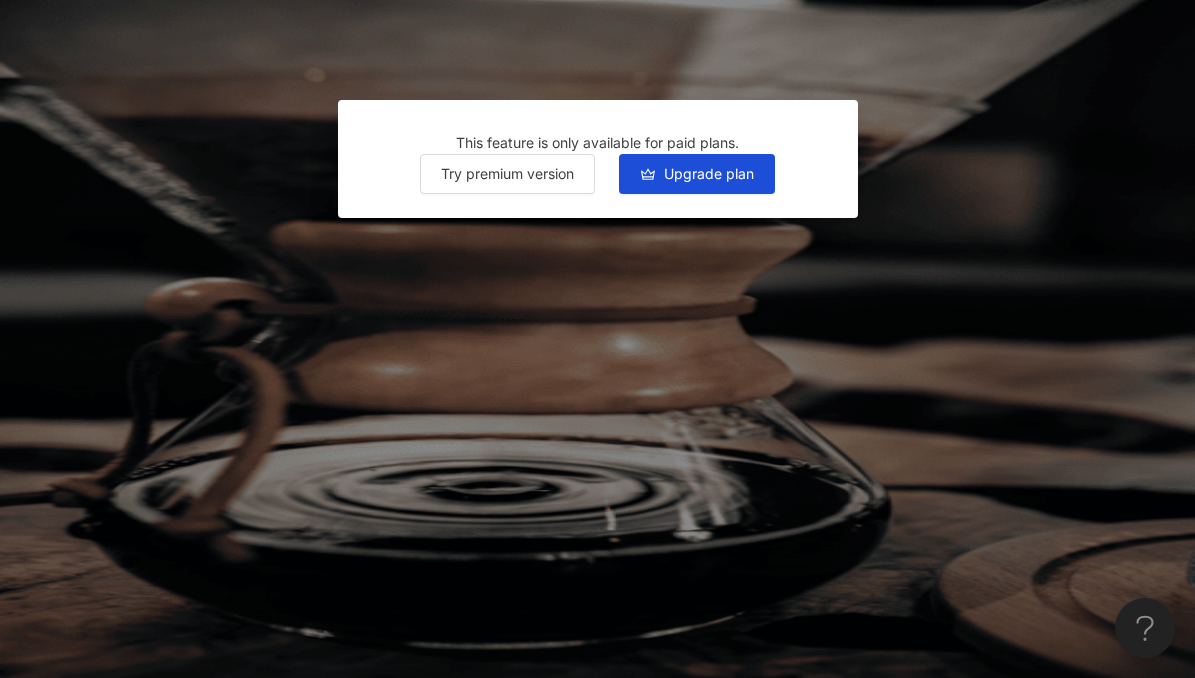 click on "This feature is only available for paid plans. Try premium version Upgrade plan" at bounding box center [597, 339] 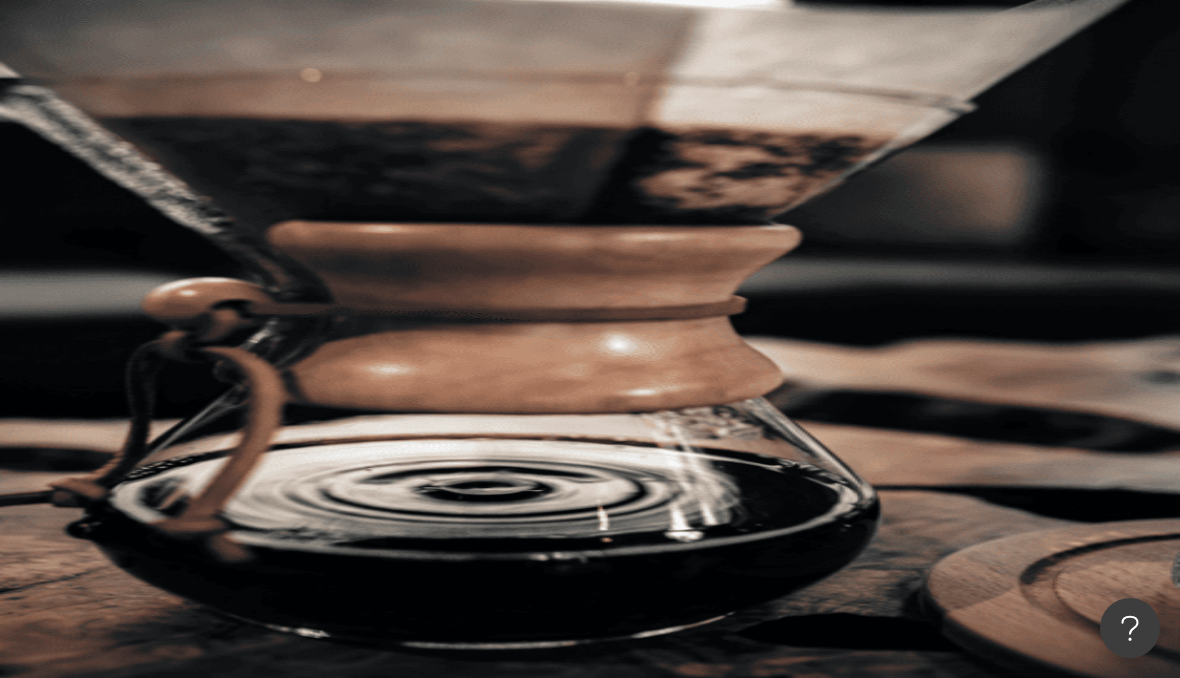 click 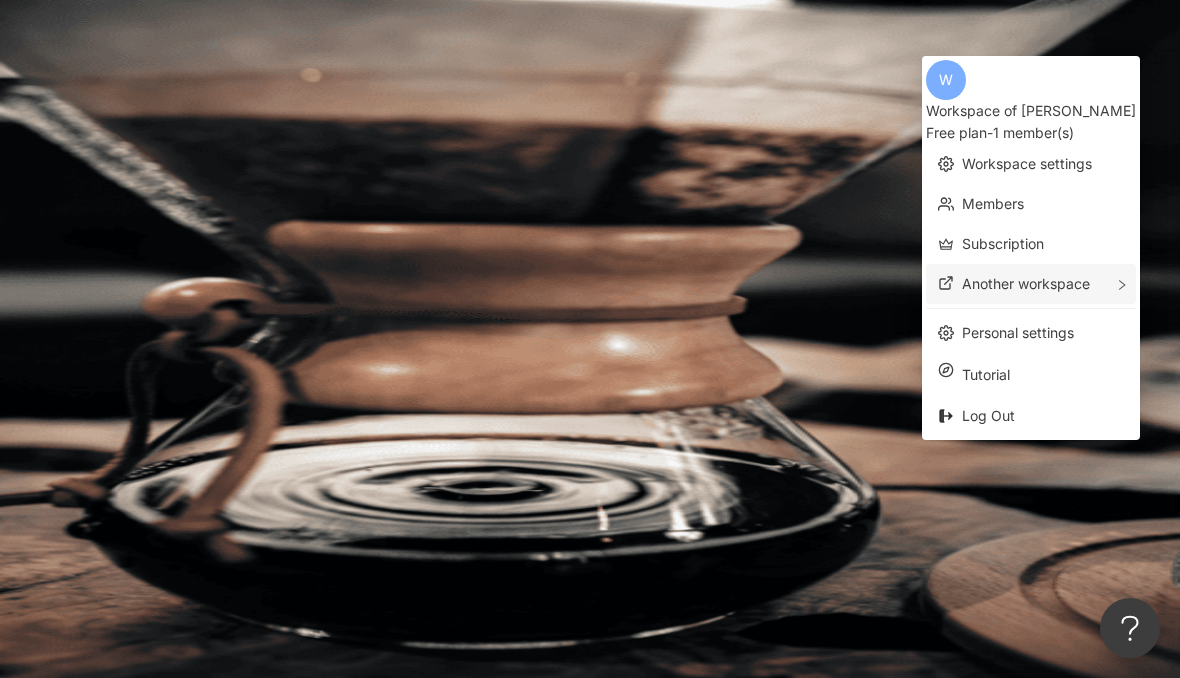 click on "Another workspace" at bounding box center (1026, 283) 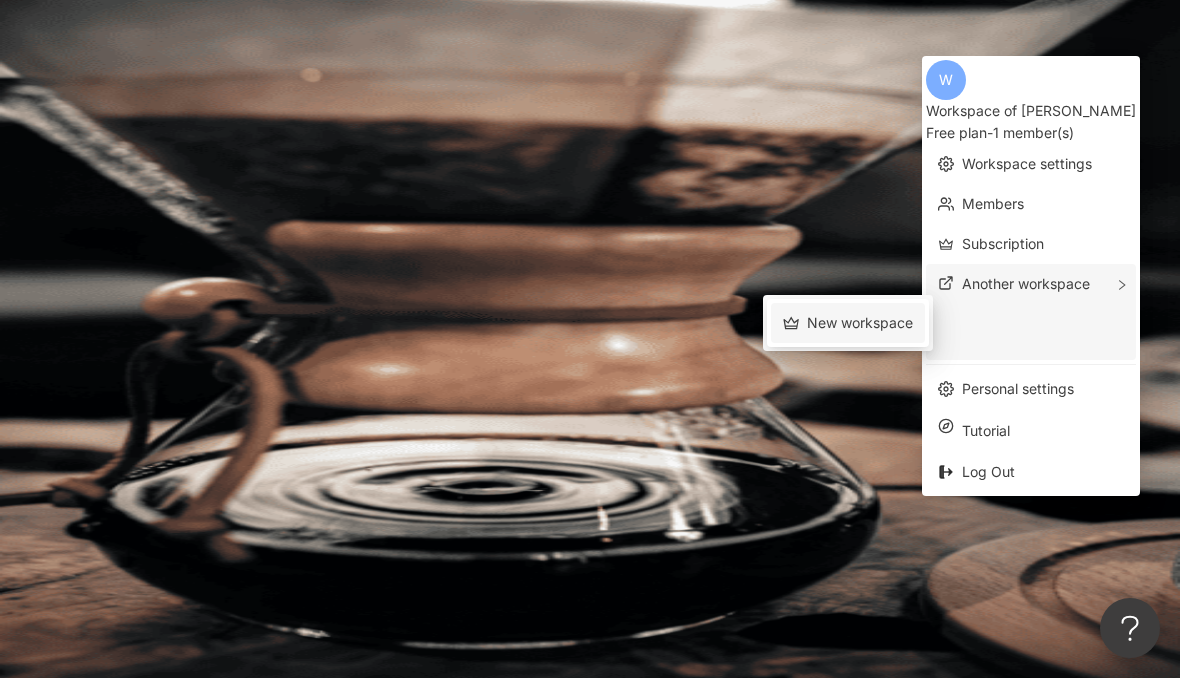 click on "New workspace" at bounding box center (860, 323) 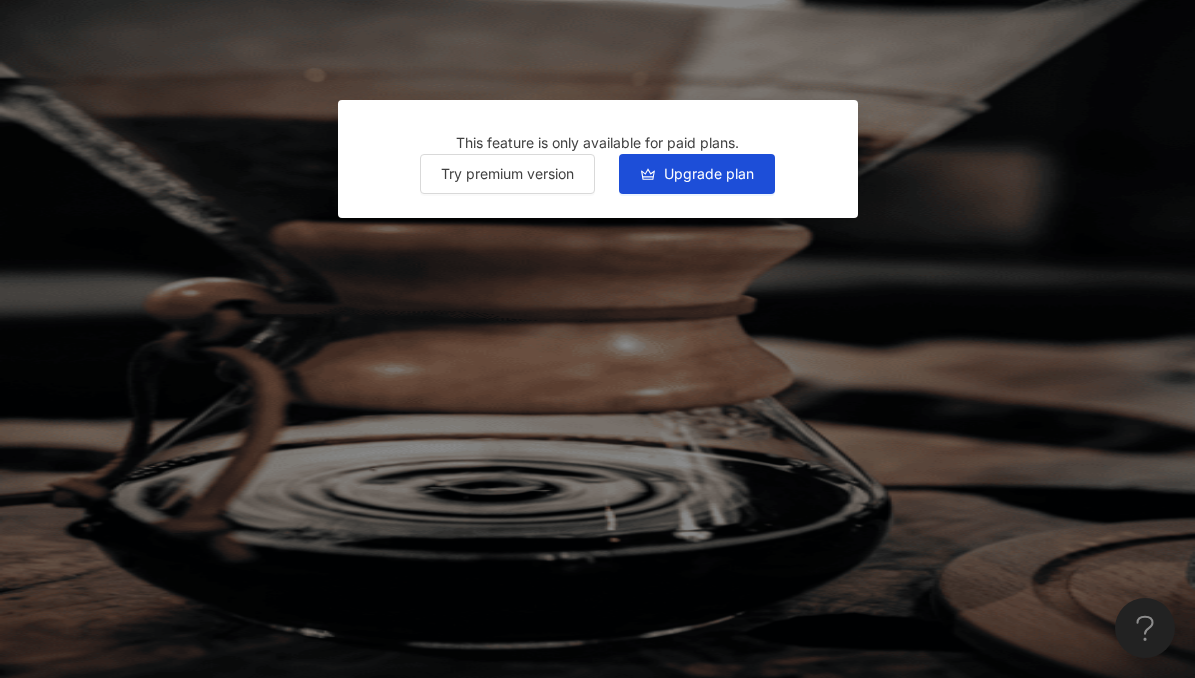 click on "This feature is only available for paid plans. Try premium version Upgrade plan" at bounding box center [597, 339] 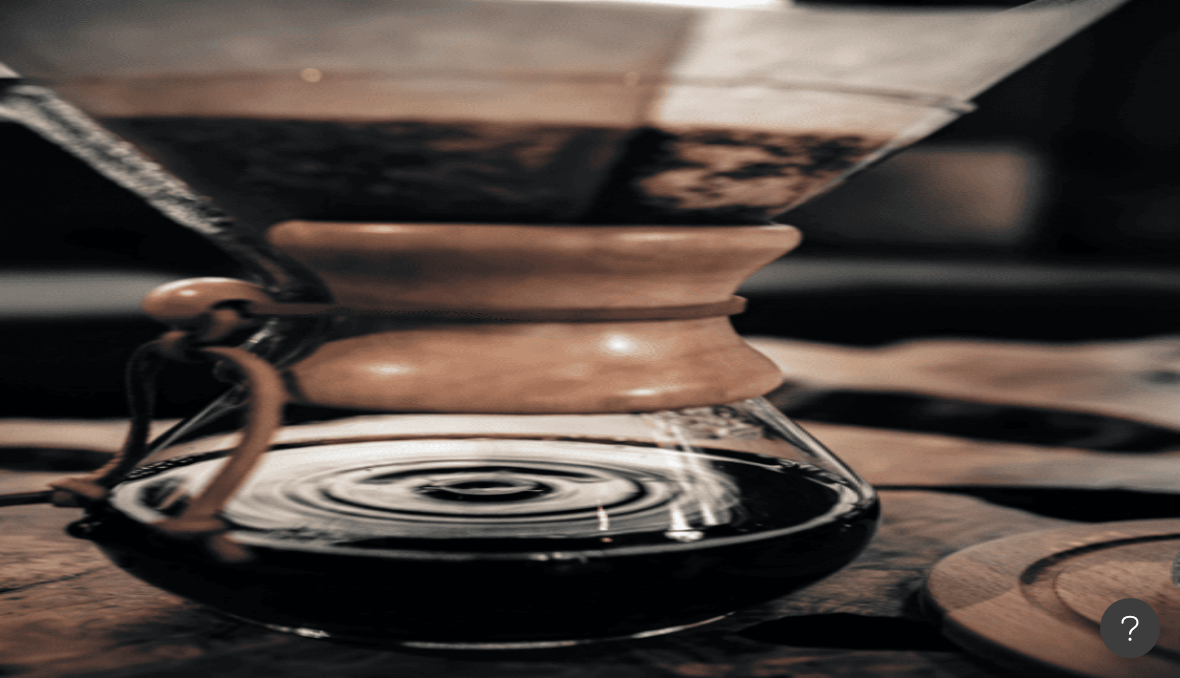 click 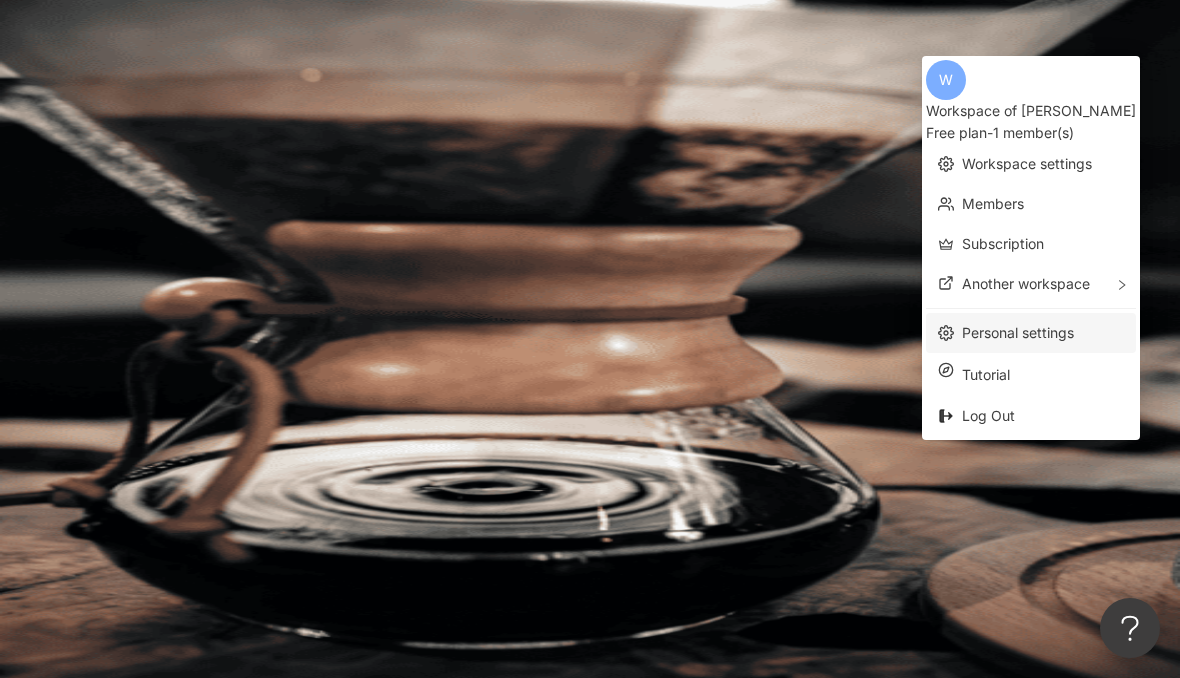 click on "Personal settings" at bounding box center (1018, 332) 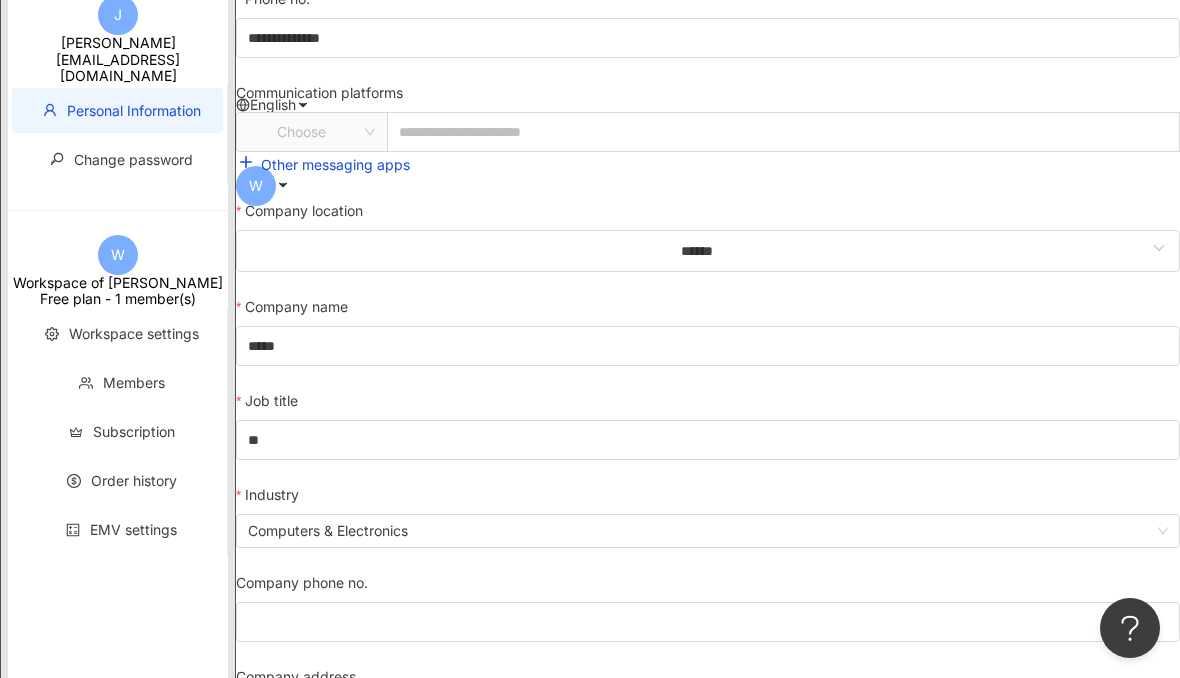scroll, scrollTop: 556, scrollLeft: 0, axis: vertical 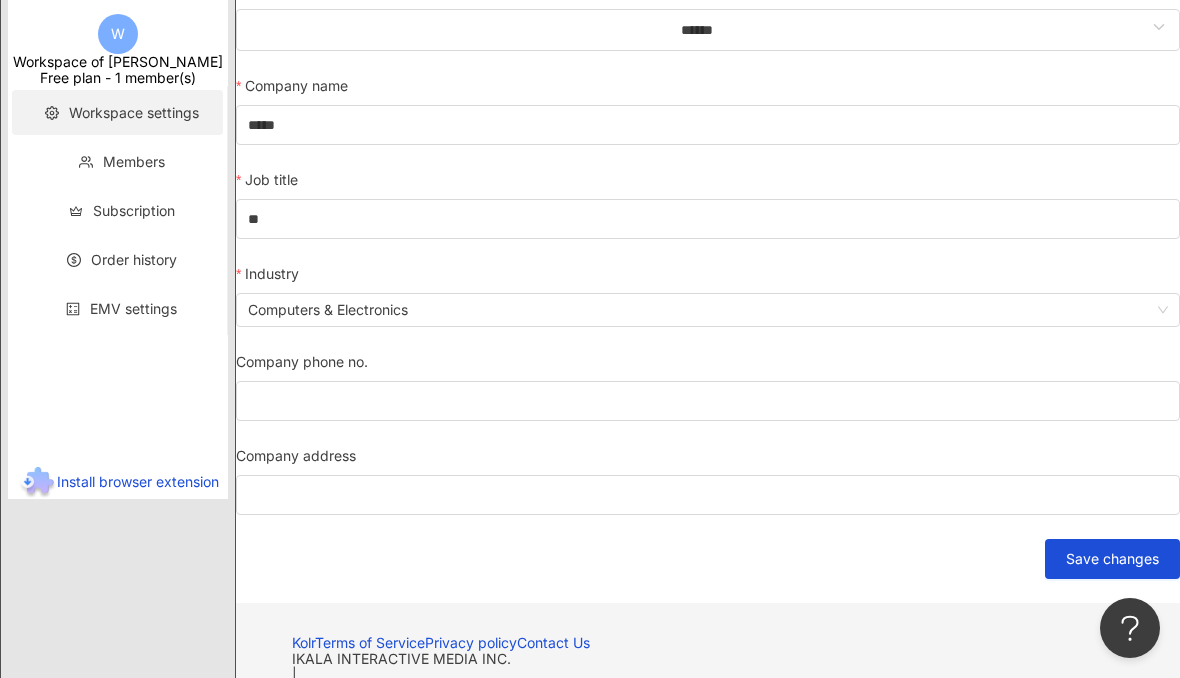 click on "Workspace settings" at bounding box center (134, 112) 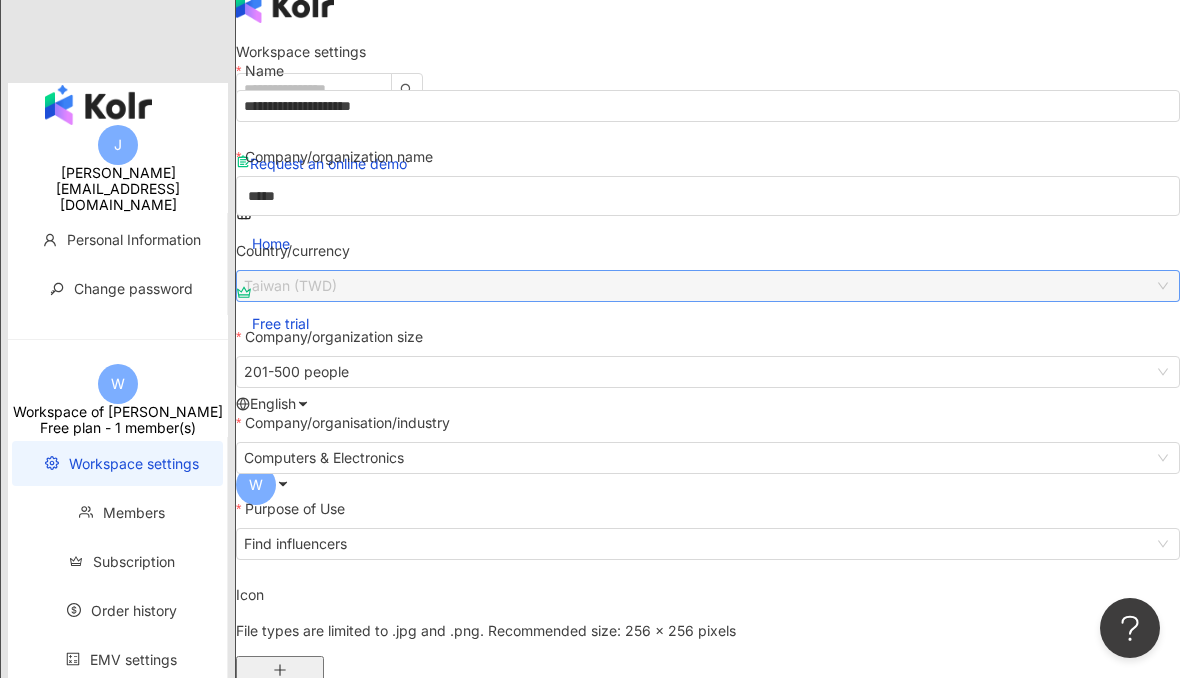 click on "Taiwan (TWD)" at bounding box center [708, 286] 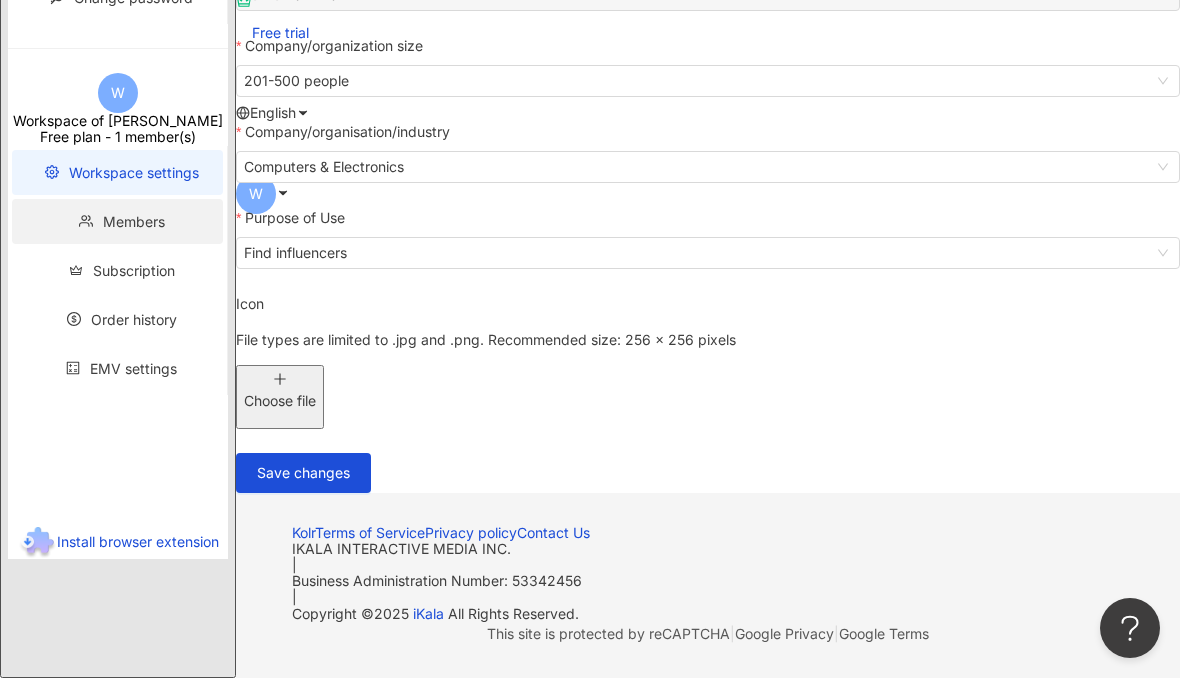 scroll, scrollTop: 392, scrollLeft: 0, axis: vertical 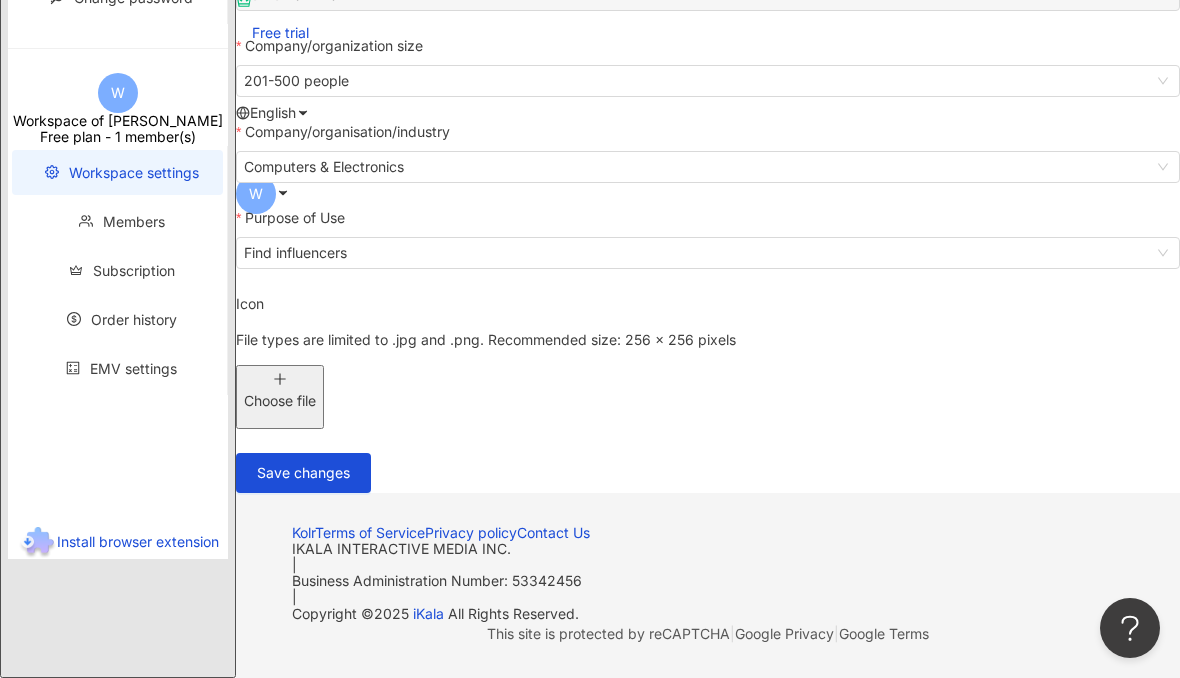 click 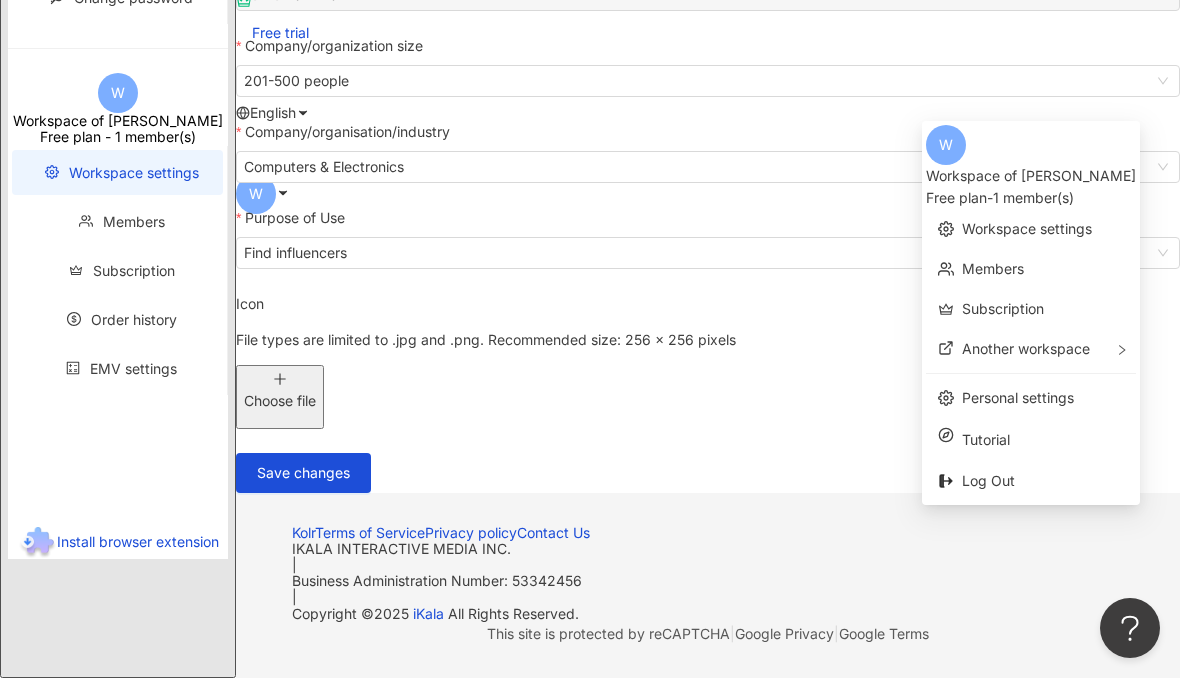 click on "**********" at bounding box center (708, 131) 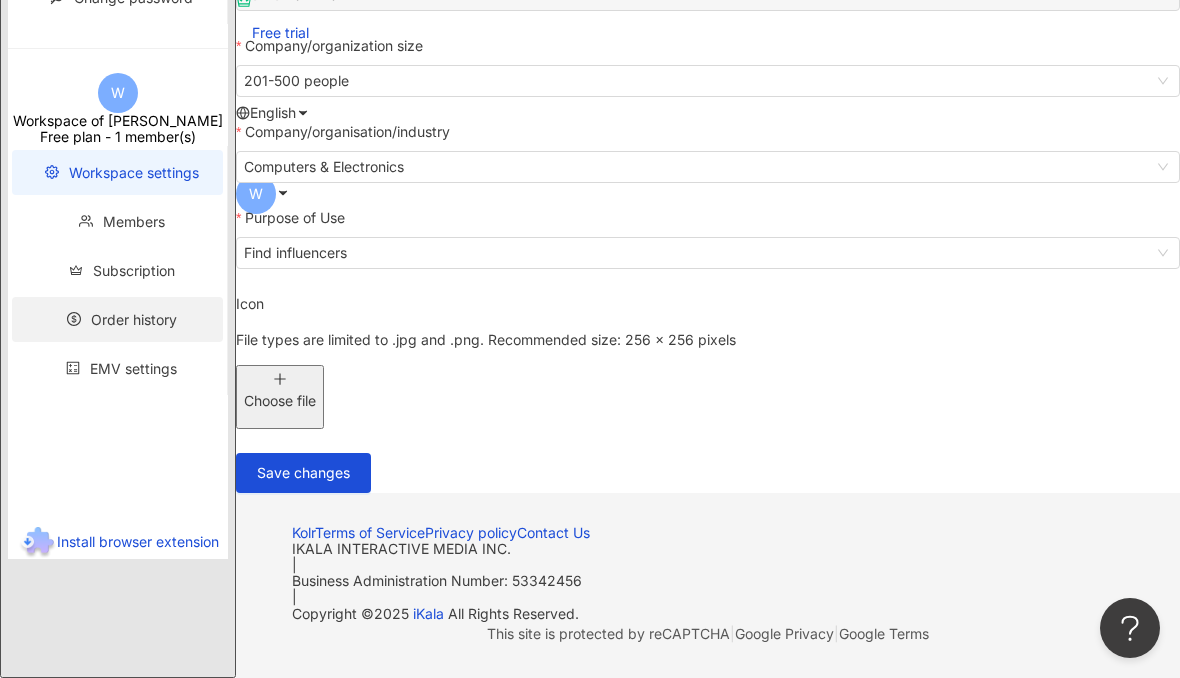 scroll, scrollTop: 46, scrollLeft: 0, axis: vertical 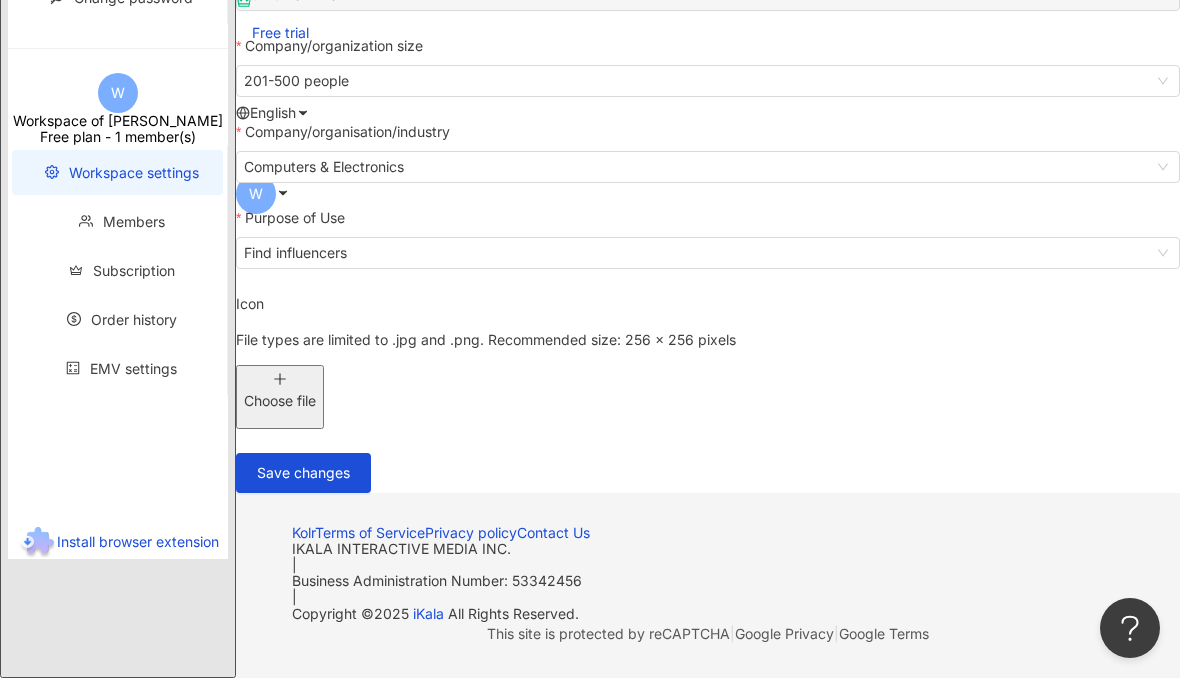 click on "**********" at bounding box center [708, 131] 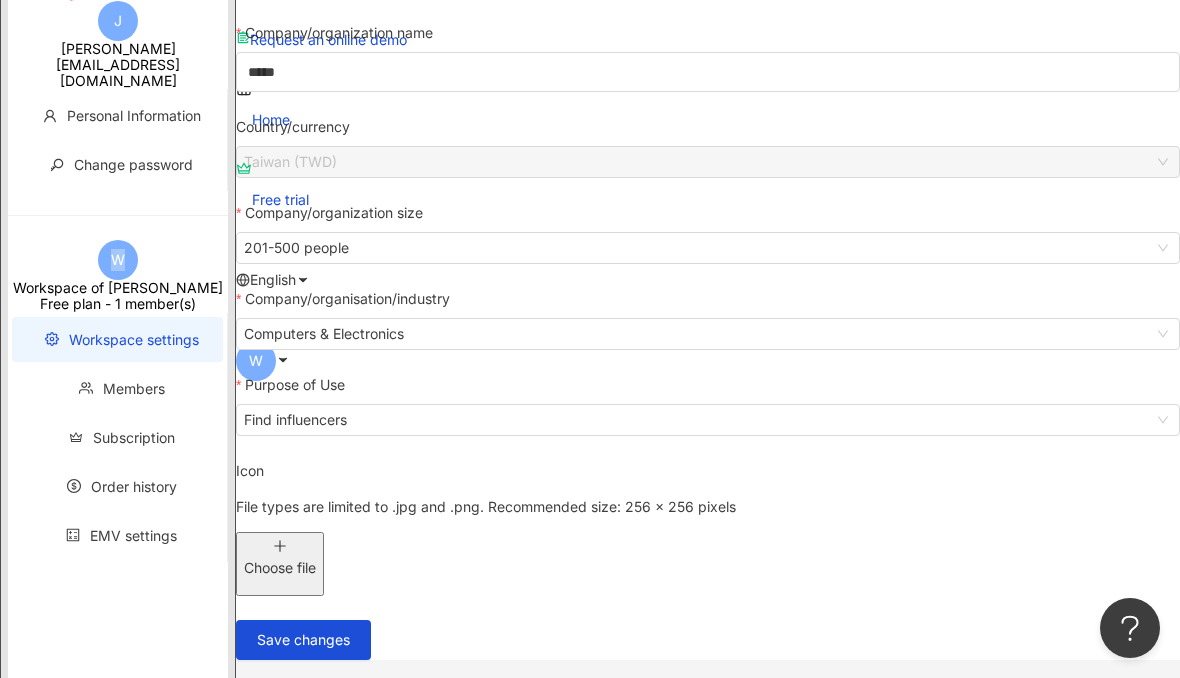 scroll, scrollTop: 0, scrollLeft: 0, axis: both 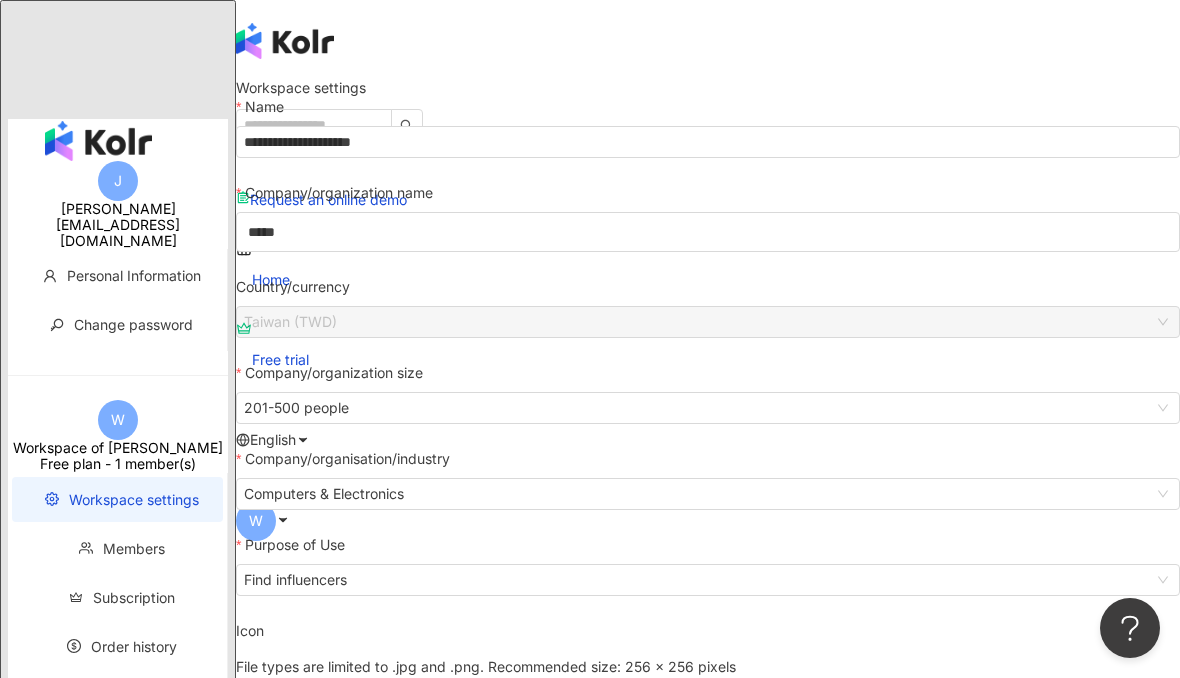 click 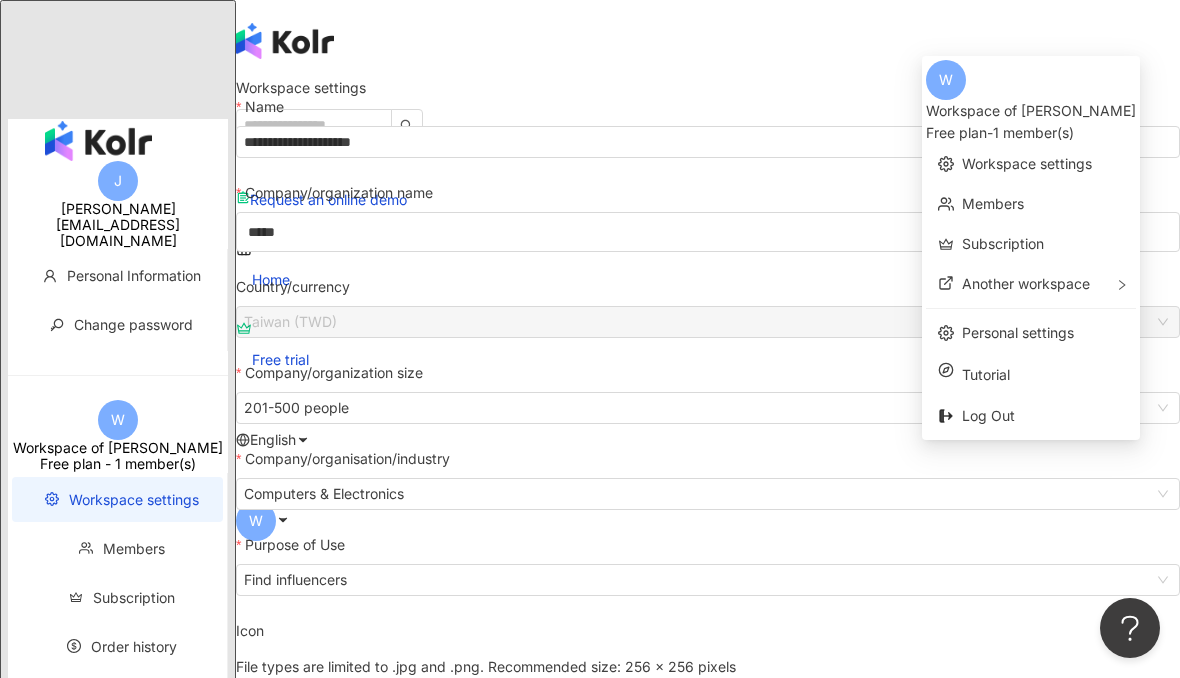 click on "**********" at bounding box center [708, 458] 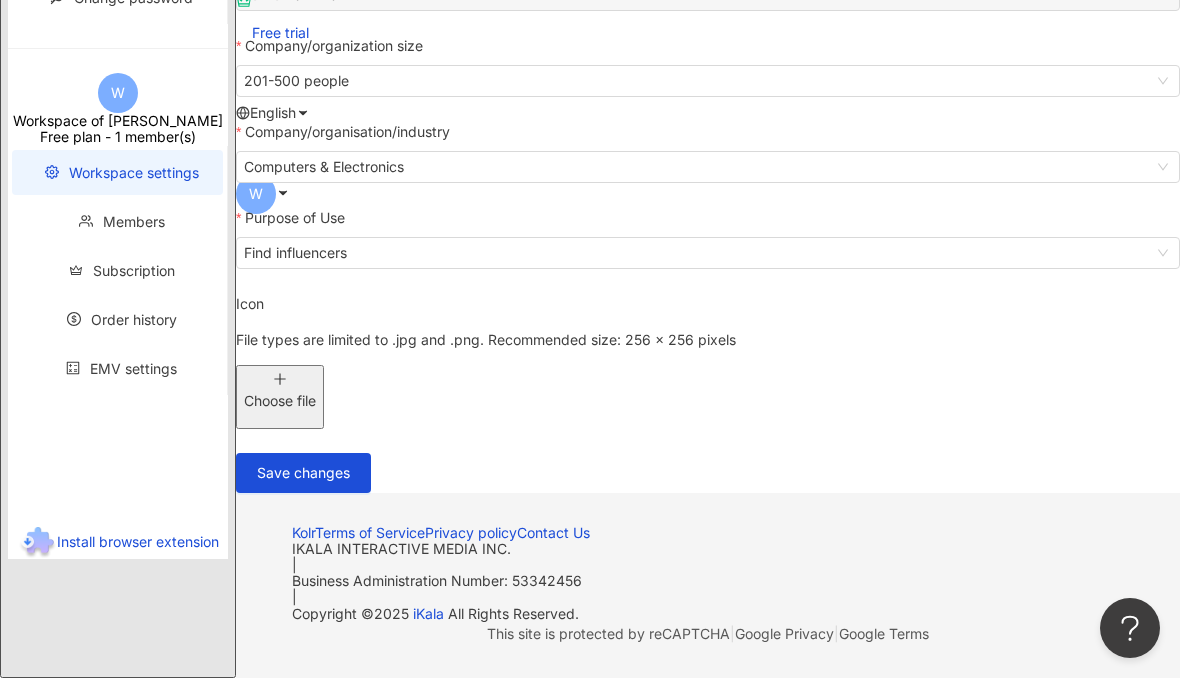 scroll, scrollTop: 598, scrollLeft: 0, axis: vertical 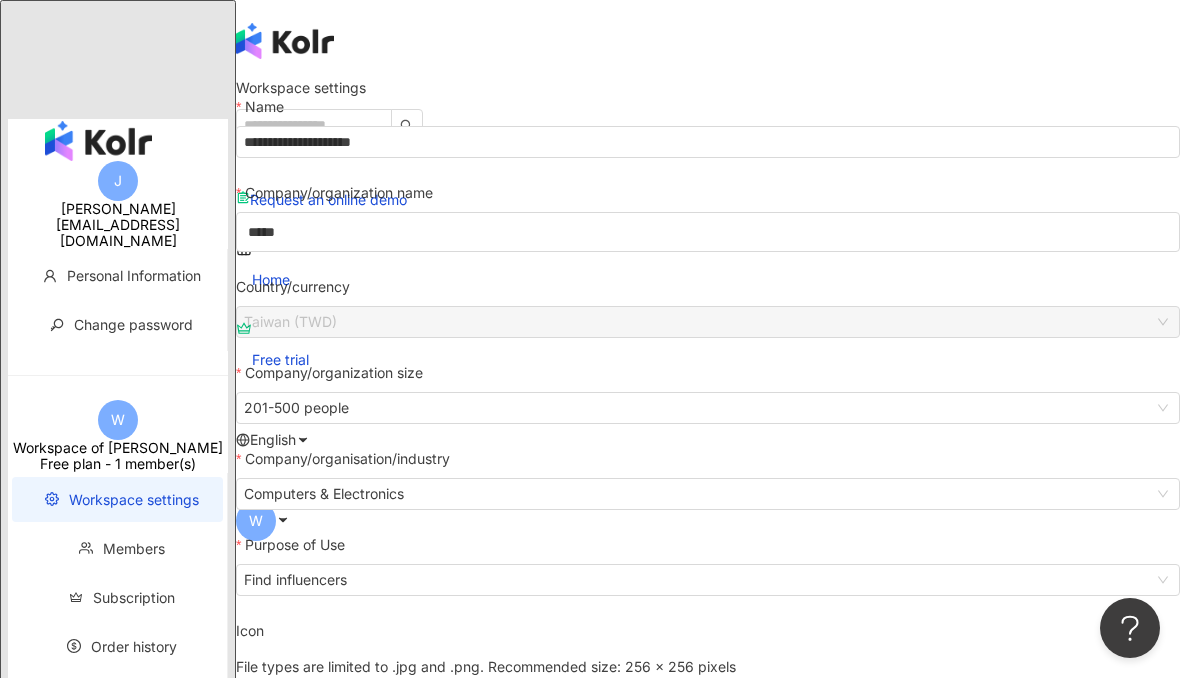 click on "J" at bounding box center (118, 181) 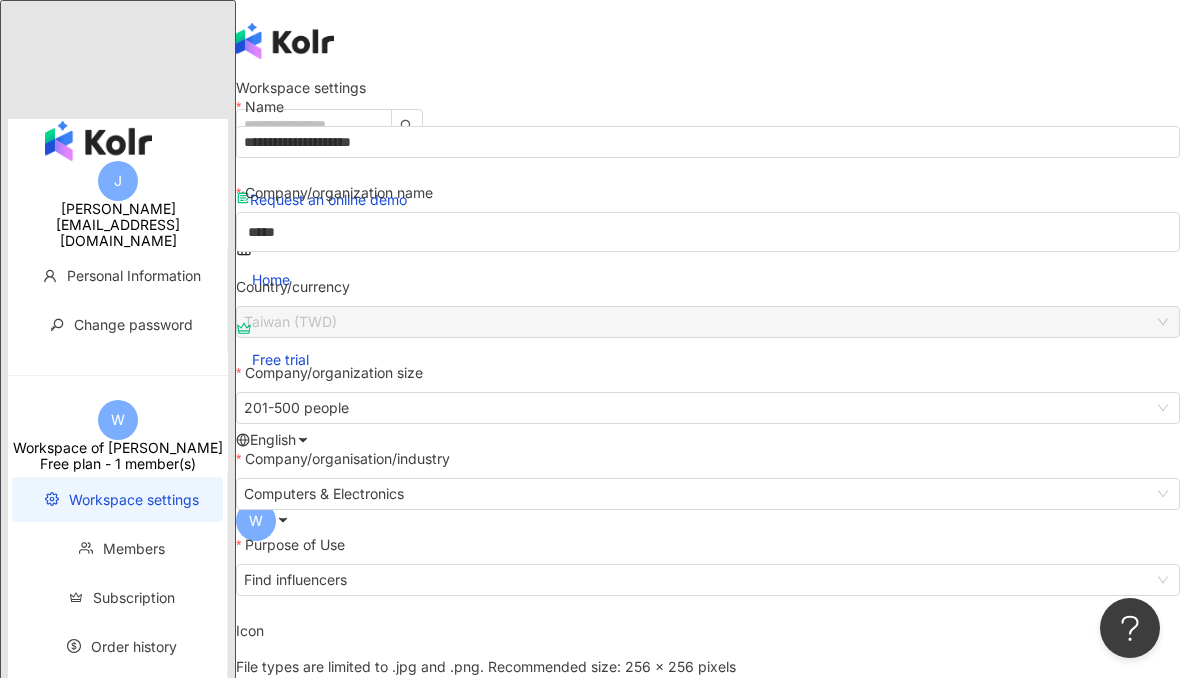 click on "[PERSON_NAME]" at bounding box center (118, 209) 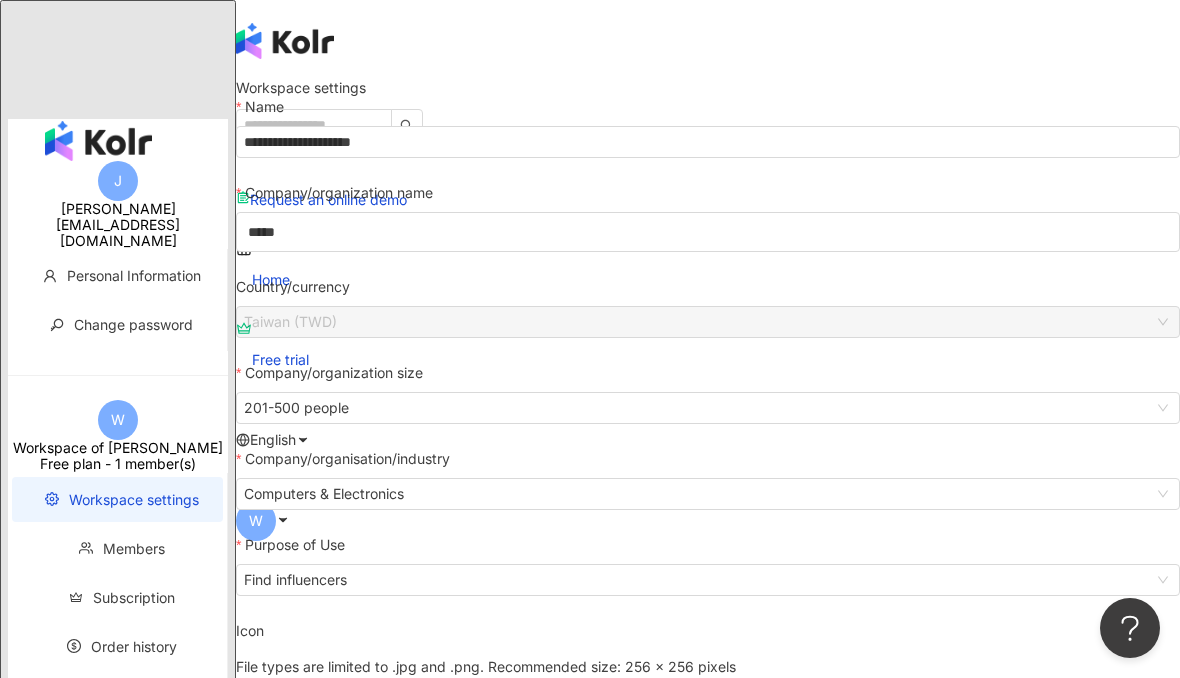 click on "[PERSON_NAME]" at bounding box center [118, 209] 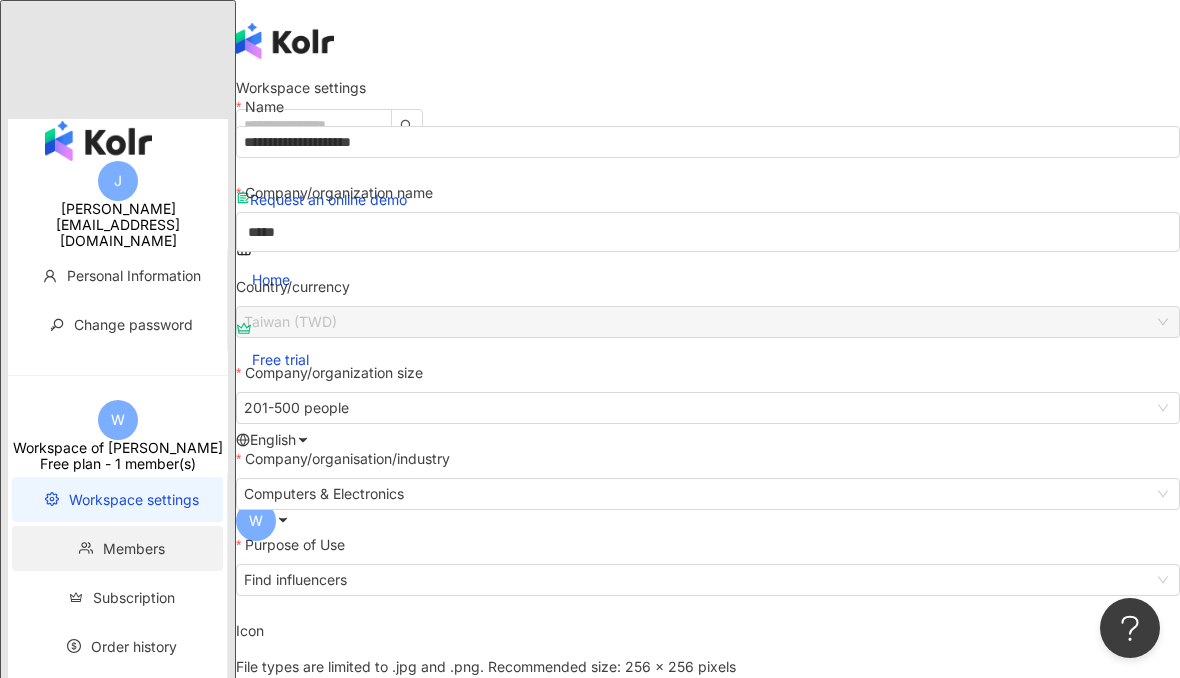 click on "Members" at bounding box center [117, 548] 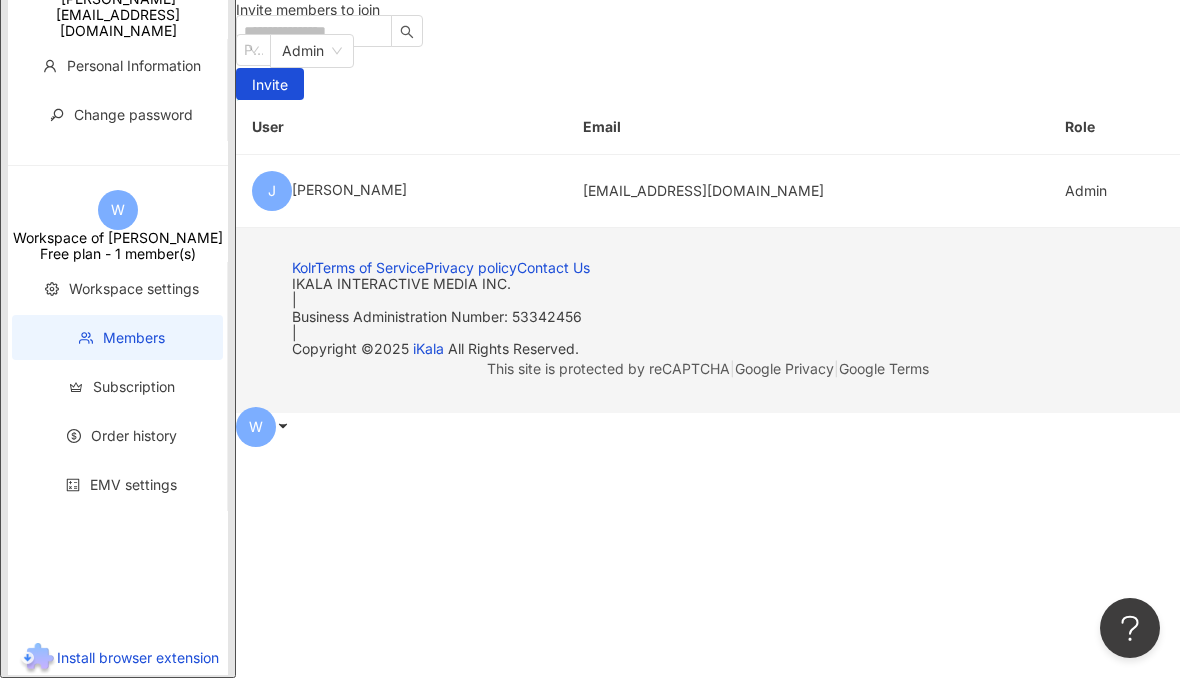scroll, scrollTop: 101, scrollLeft: 0, axis: vertical 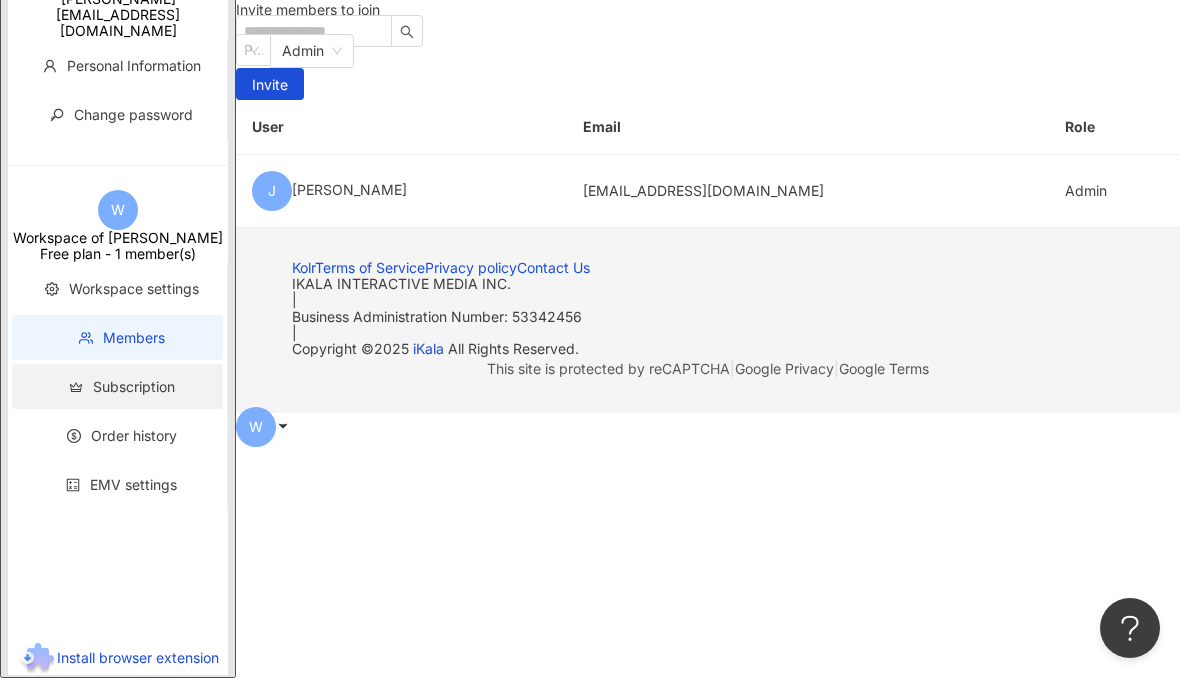 click on "Subscription" at bounding box center [117, 386] 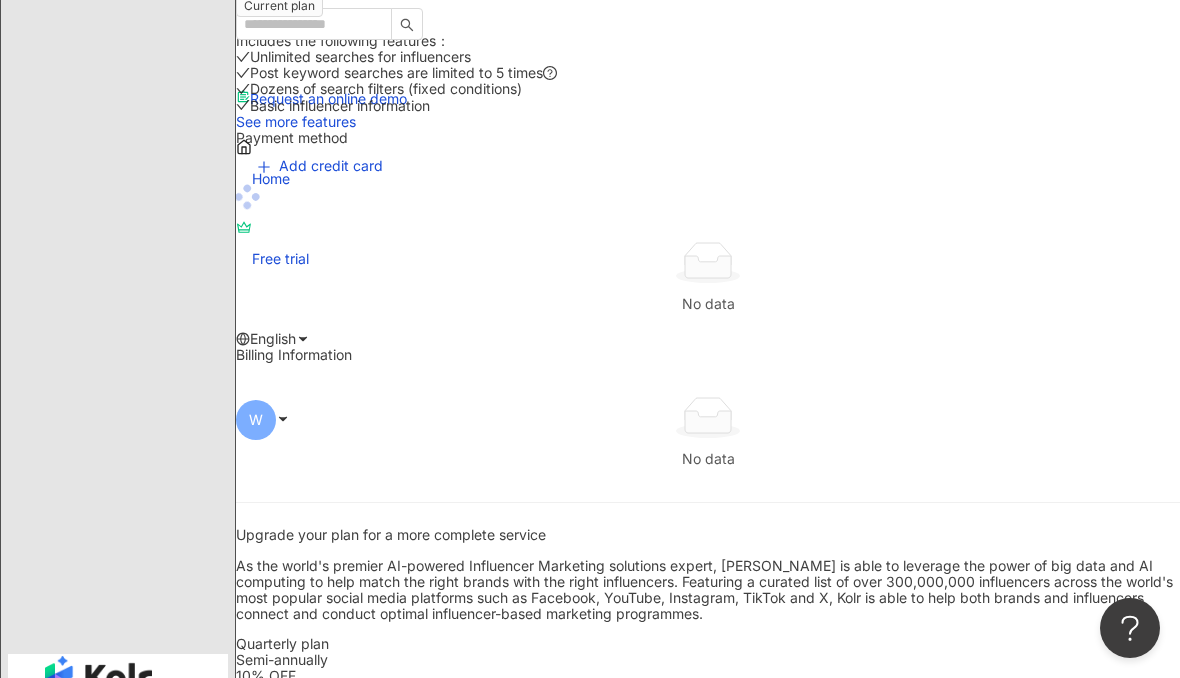 scroll, scrollTop: 0, scrollLeft: 0, axis: both 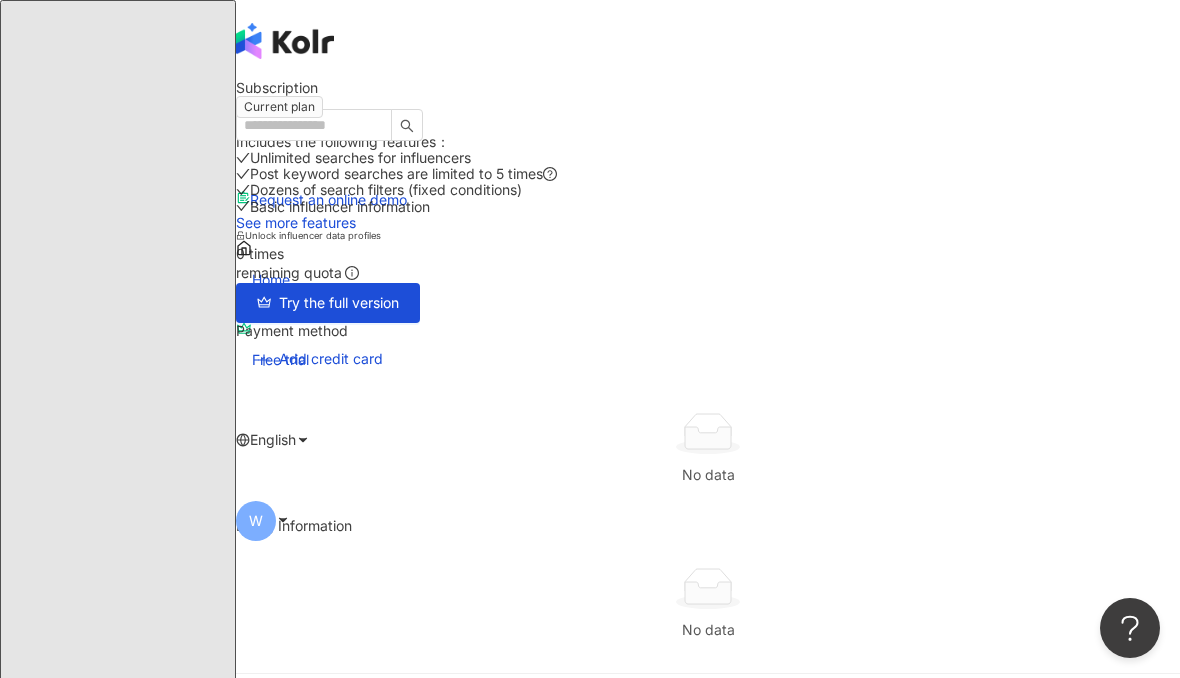 click on "W" at bounding box center [118, 1091] 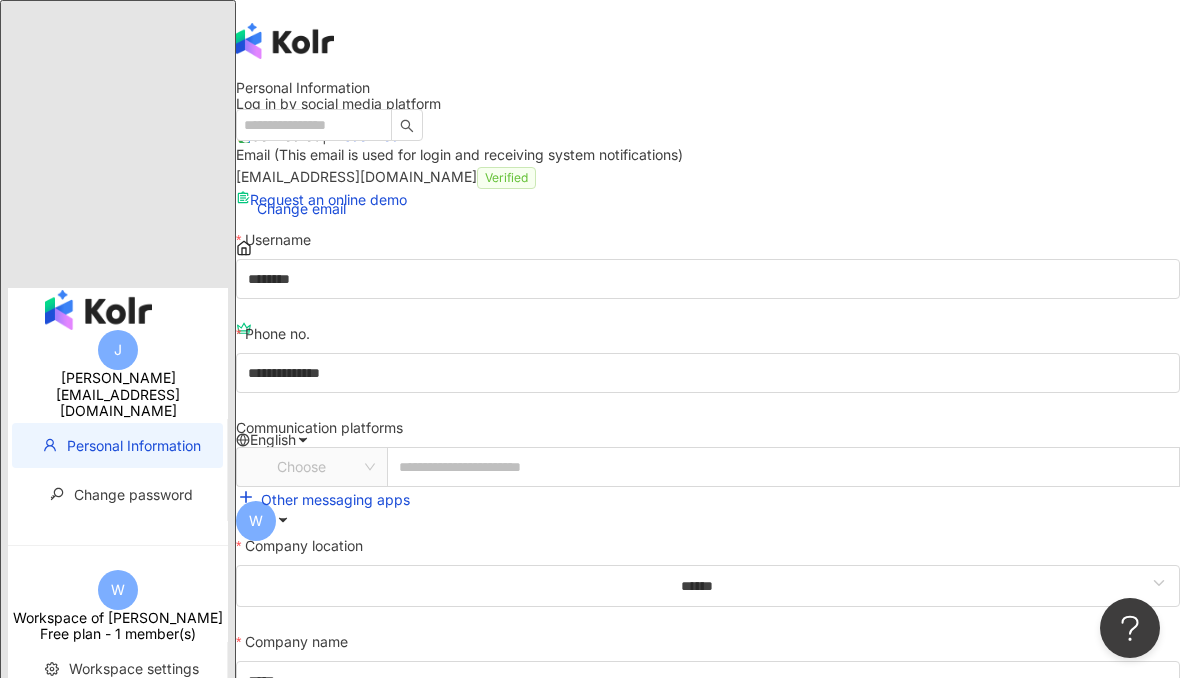 scroll, scrollTop: 46, scrollLeft: 0, axis: vertical 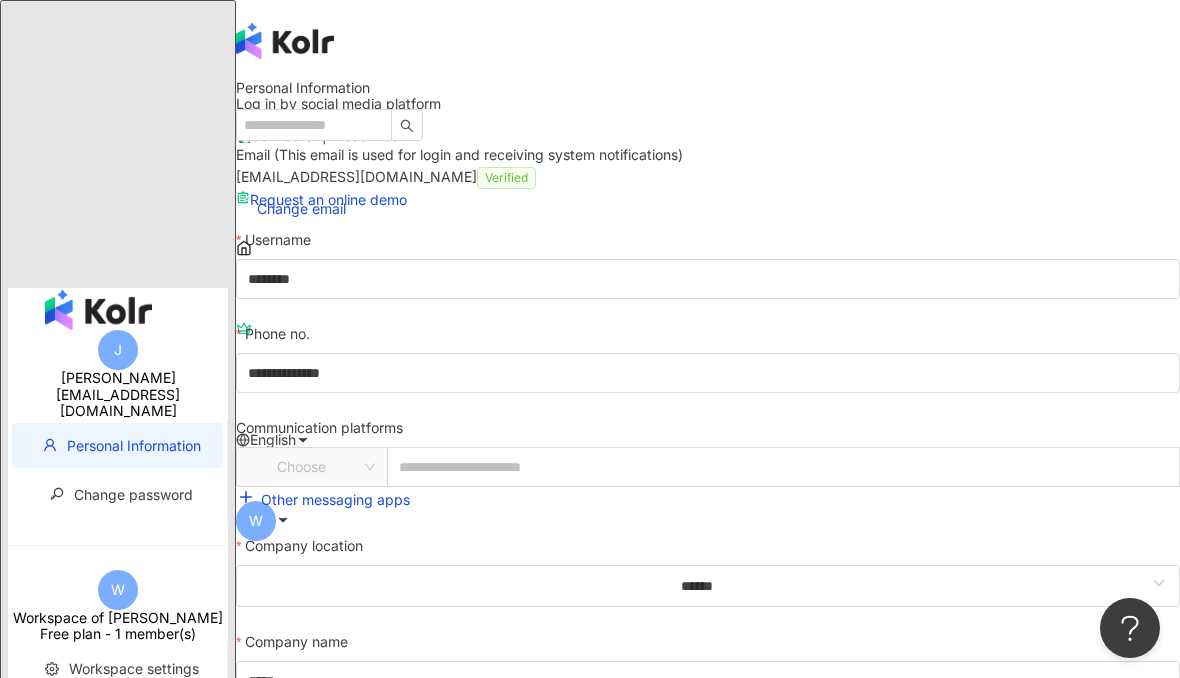 click on "English" at bounding box center (273, 439) 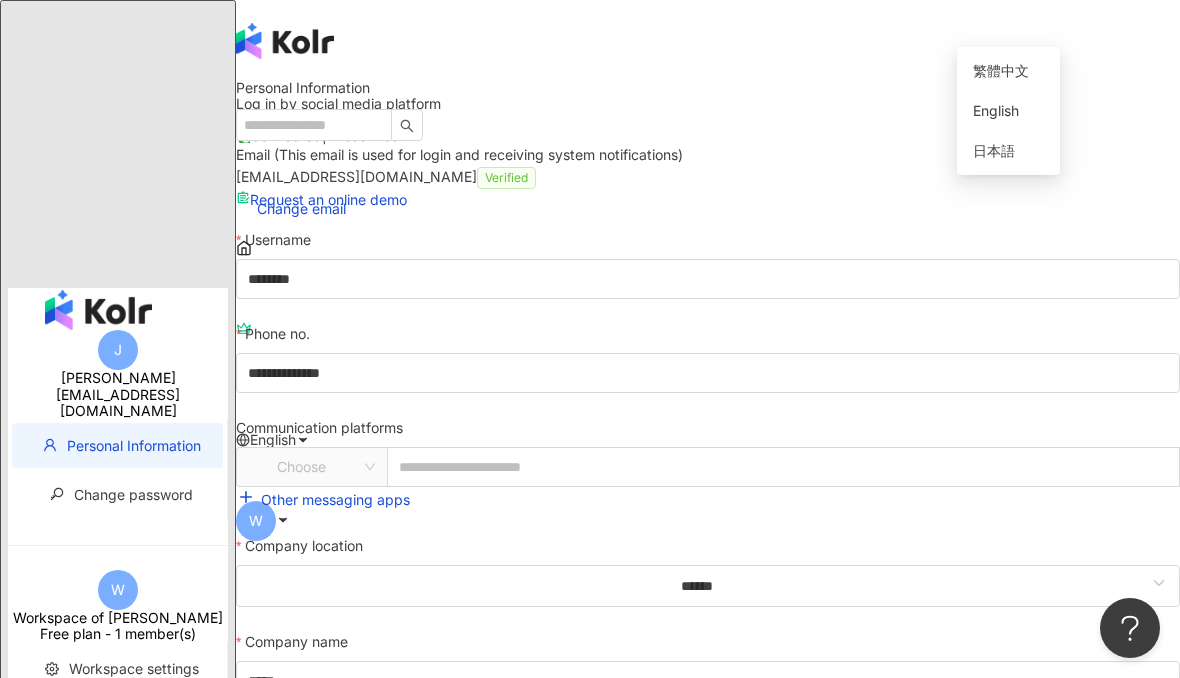 click on "English" at bounding box center [273, 439] 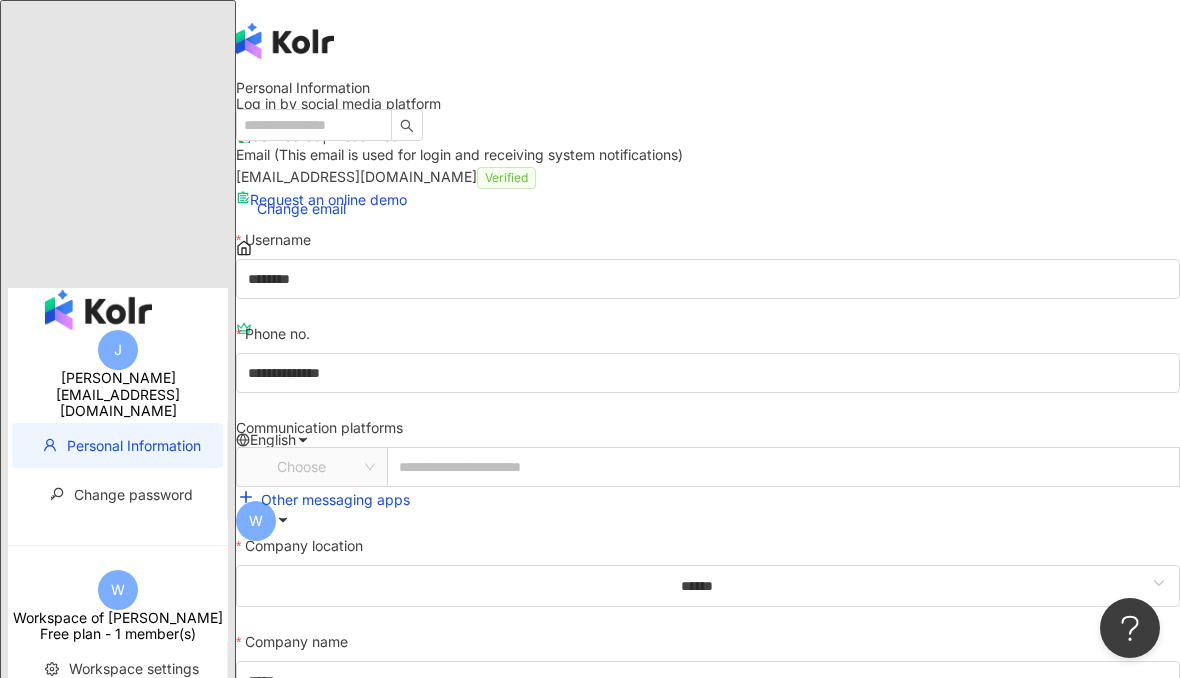 click on "Home" at bounding box center (271, 279) 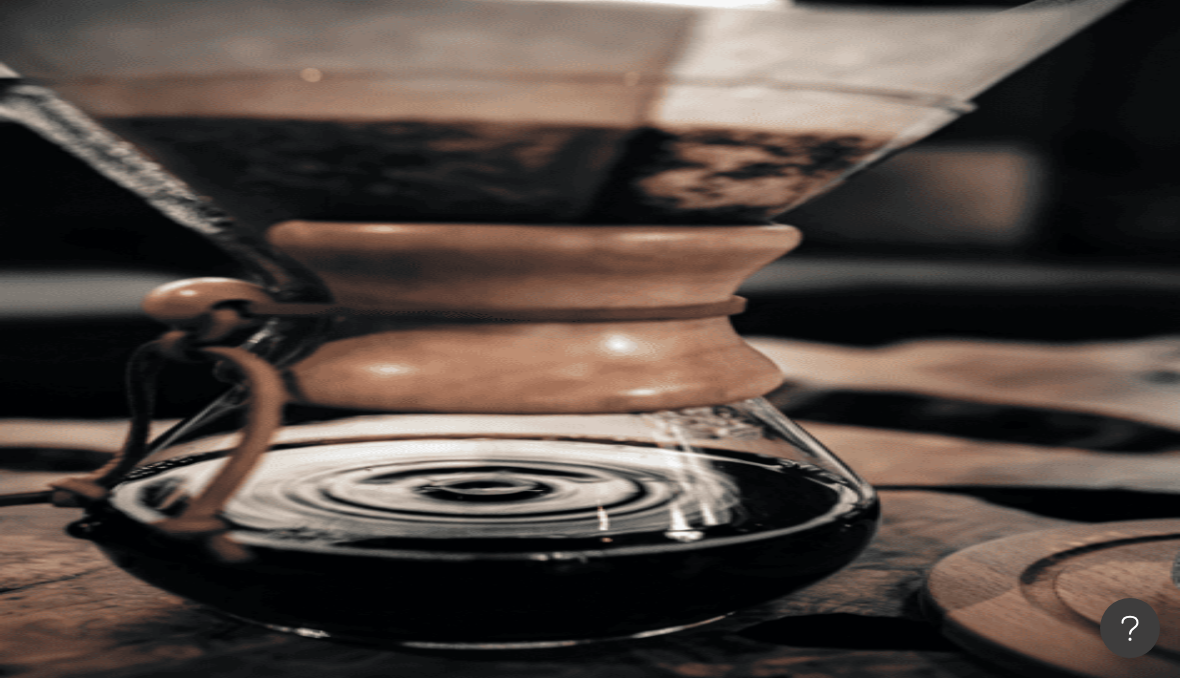 click on "W" at bounding box center (708, 360) 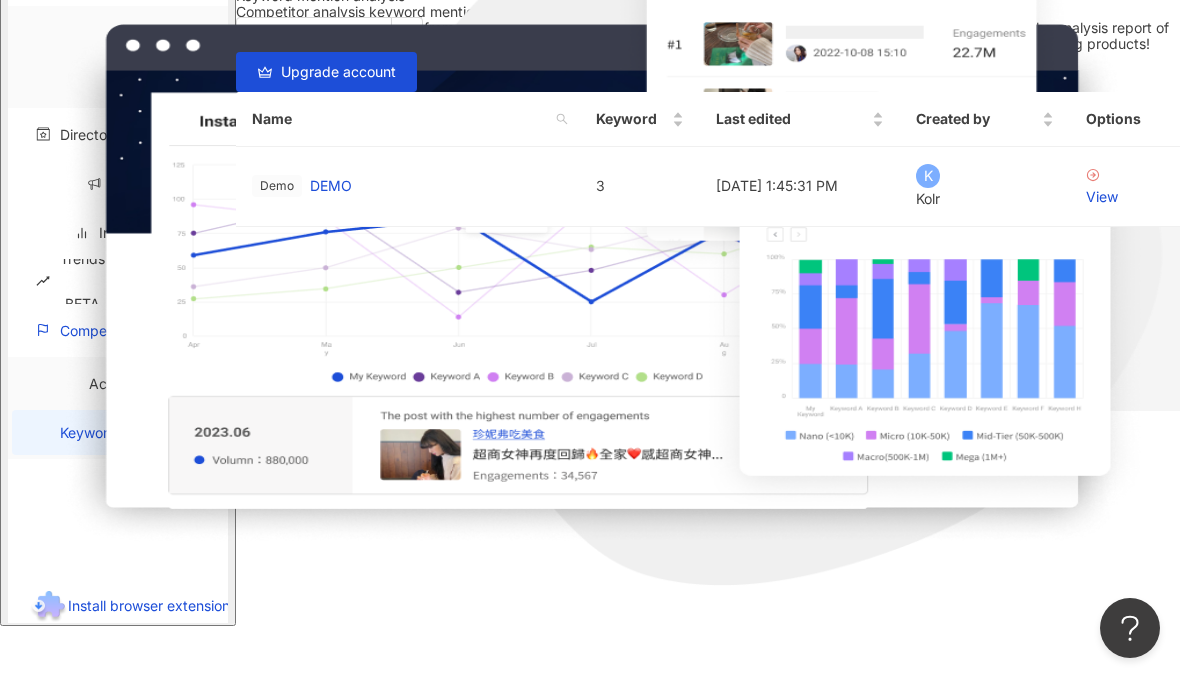 scroll, scrollTop: 295, scrollLeft: 0, axis: vertical 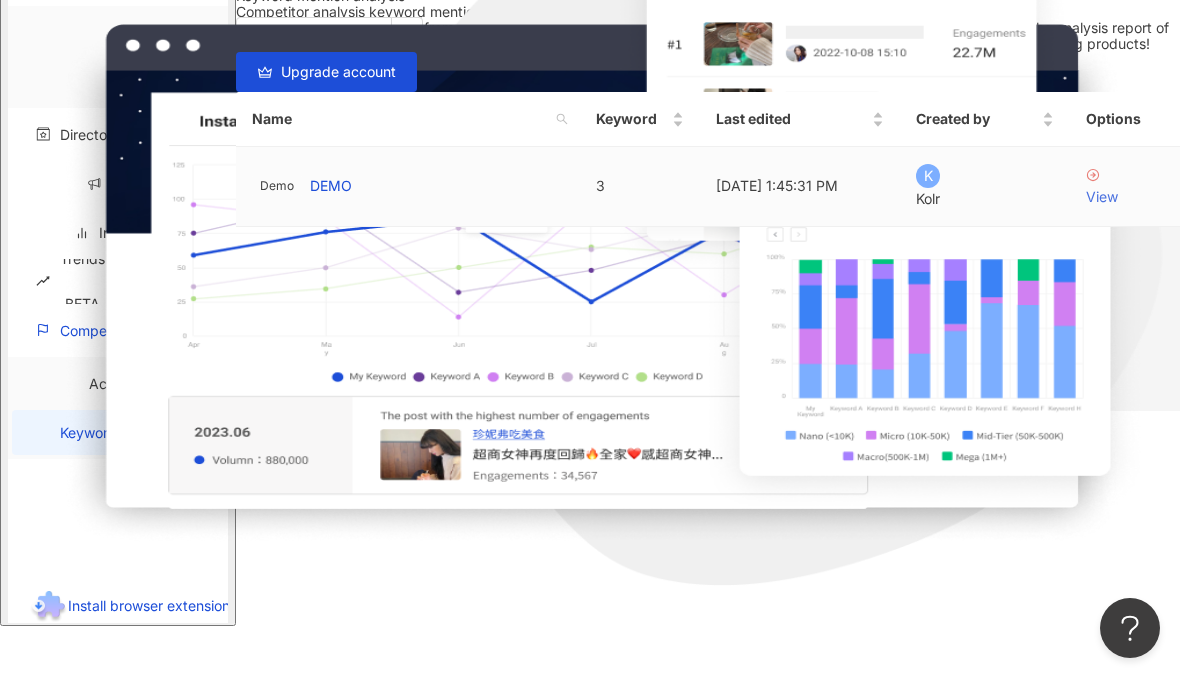 click on "View" at bounding box center (1125, 187) 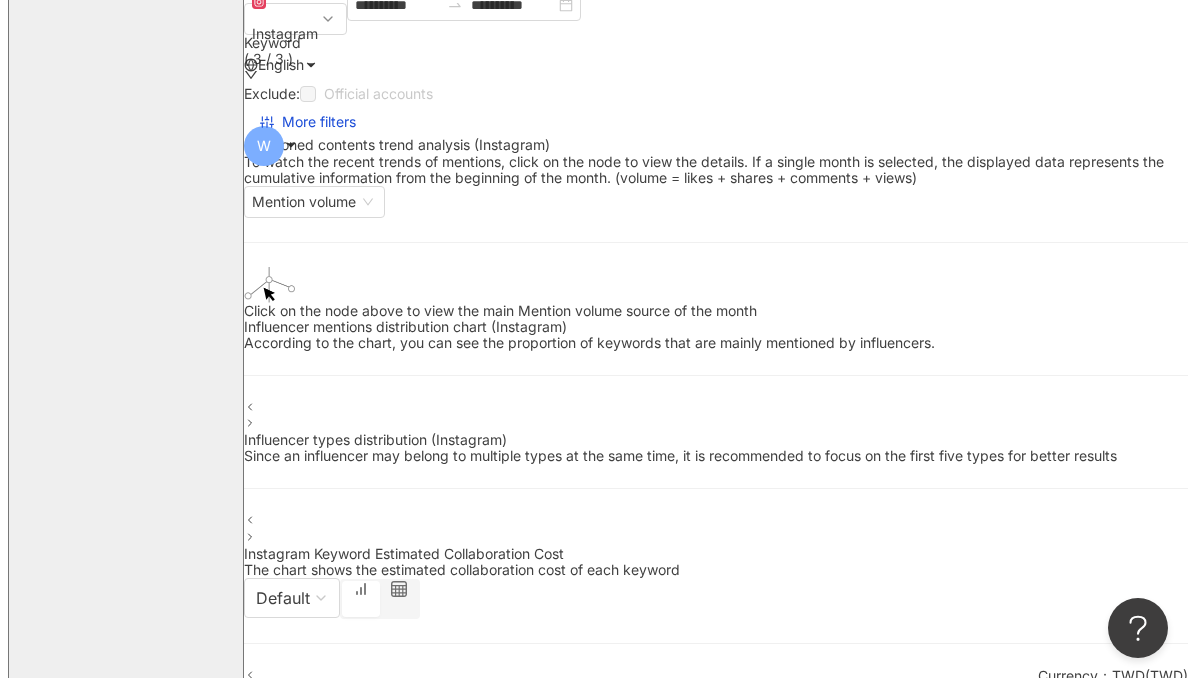 scroll, scrollTop: 0, scrollLeft: 0, axis: both 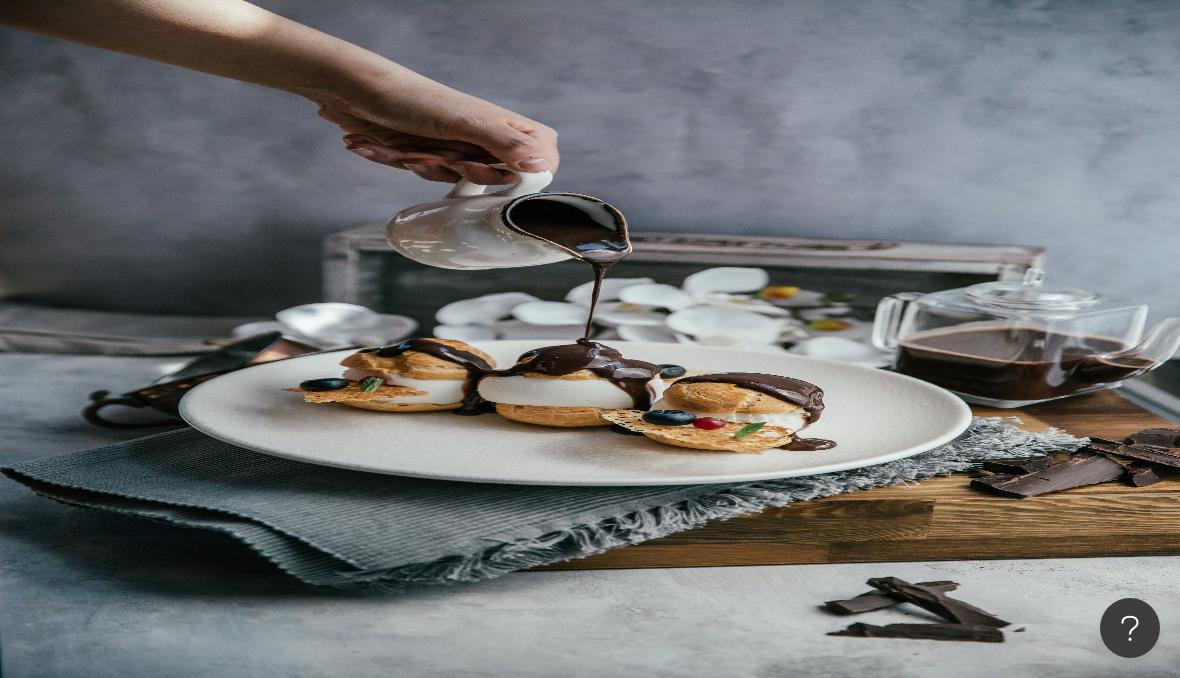 click on "More filters" at bounding box center [311, 417] 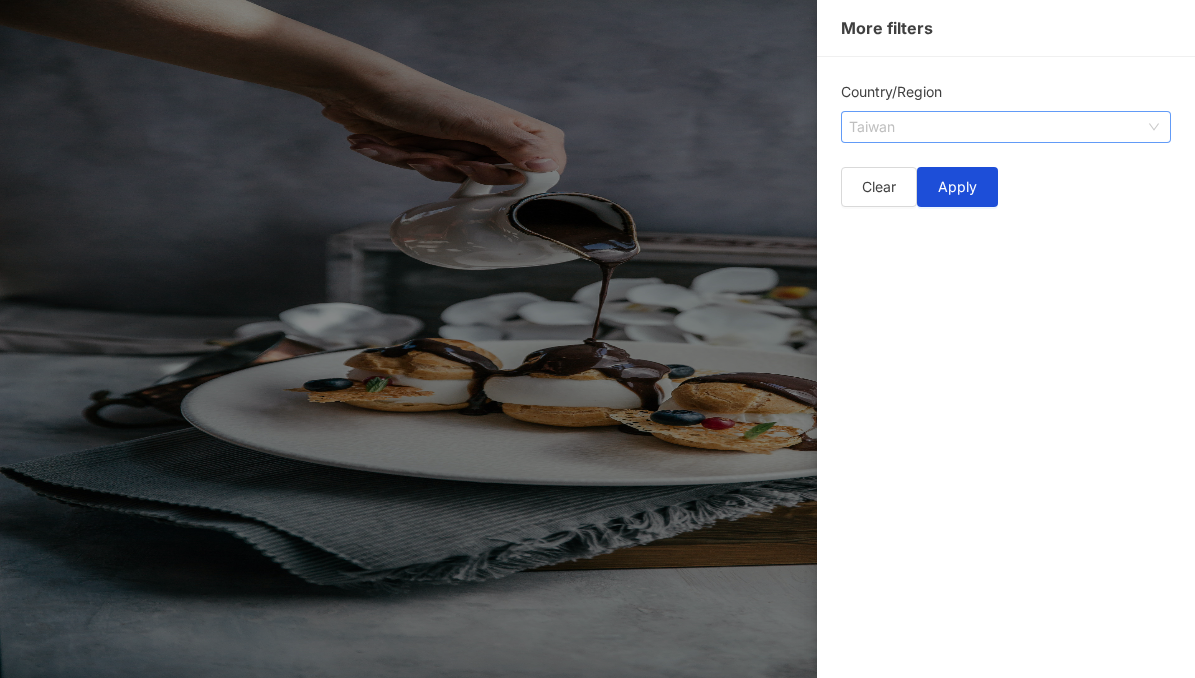 click on "Taiwan" at bounding box center (1006, 127) 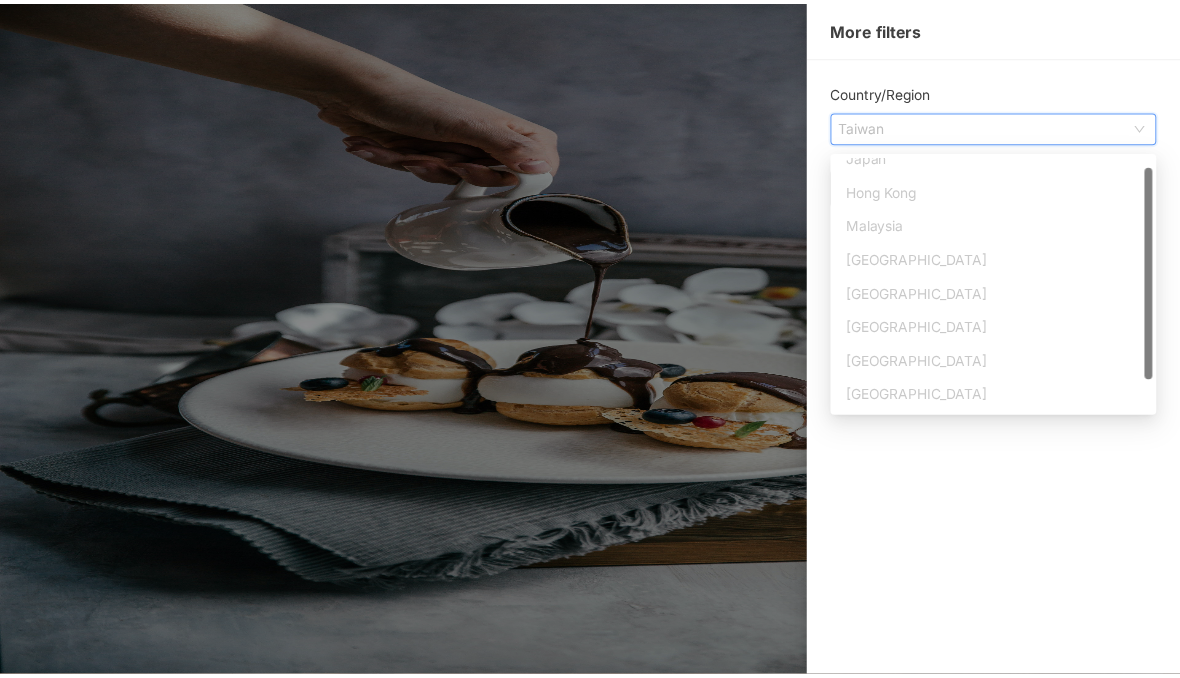 scroll, scrollTop: 0, scrollLeft: 0, axis: both 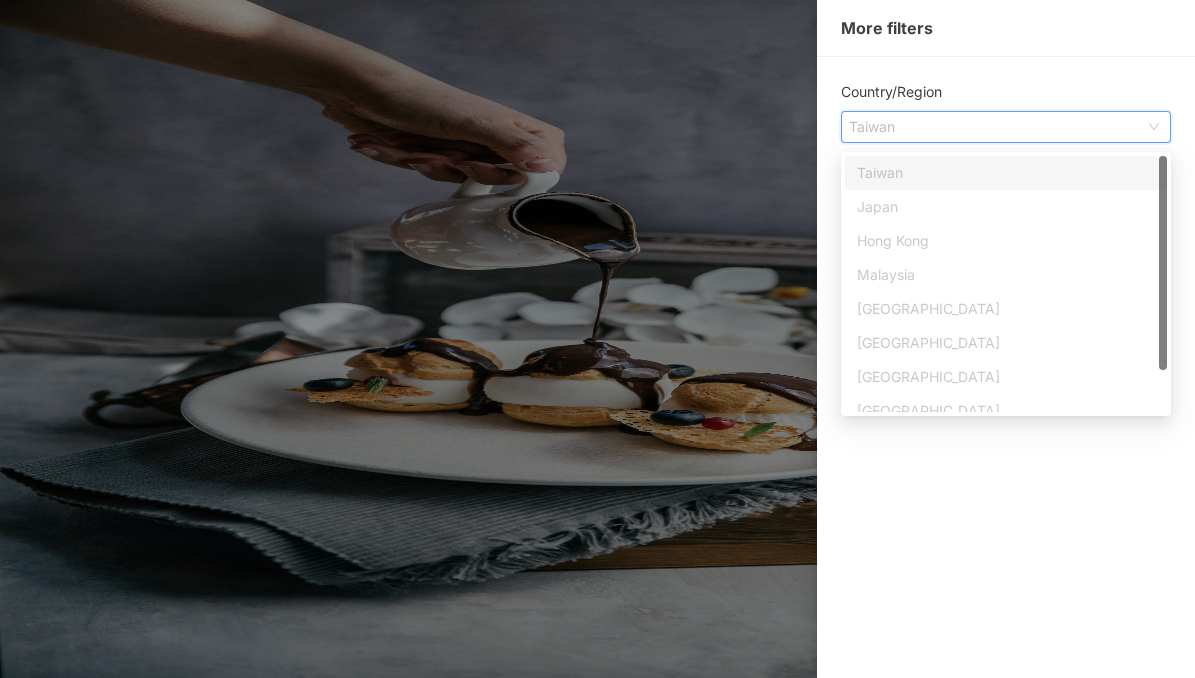 click at bounding box center [597, 339] 